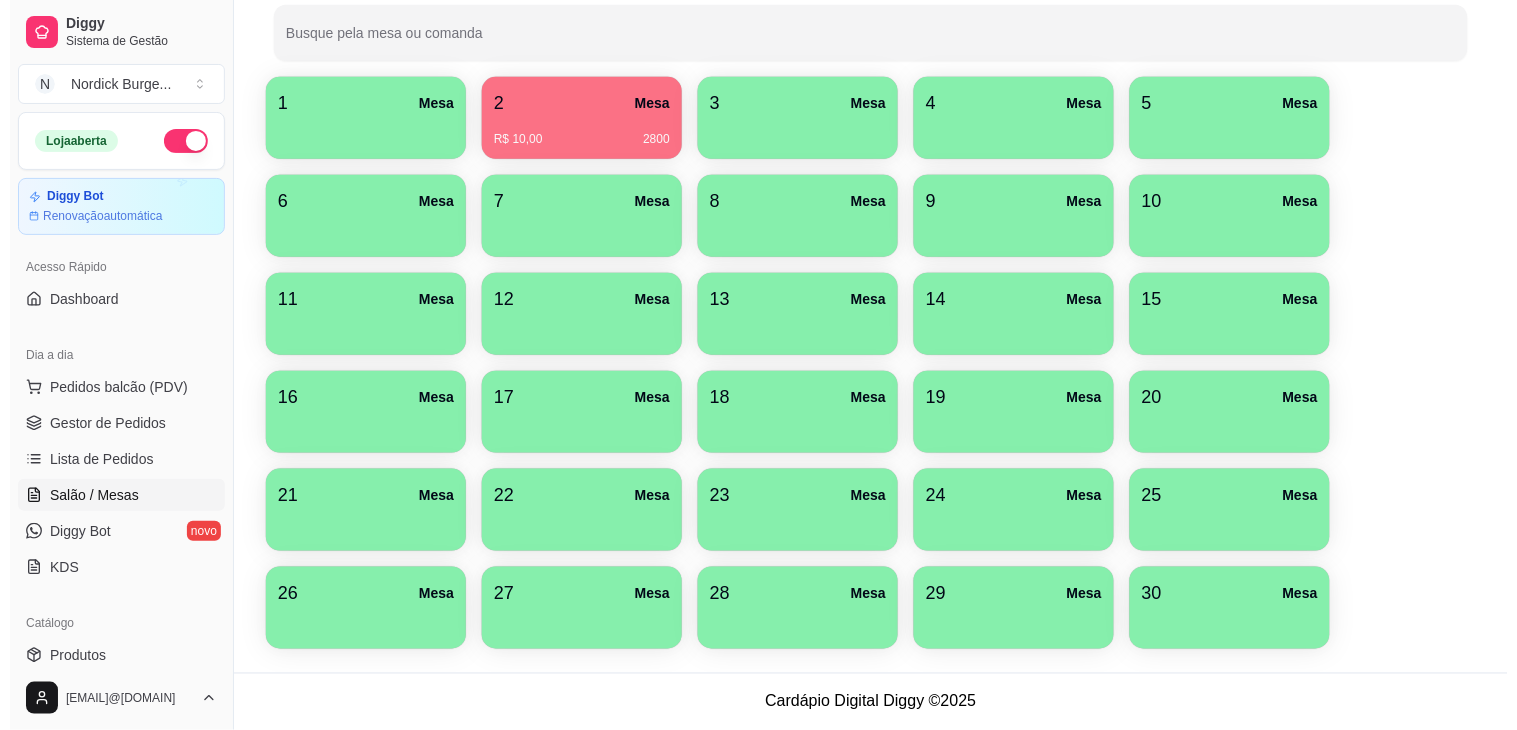scroll, scrollTop: 0, scrollLeft: 0, axis: both 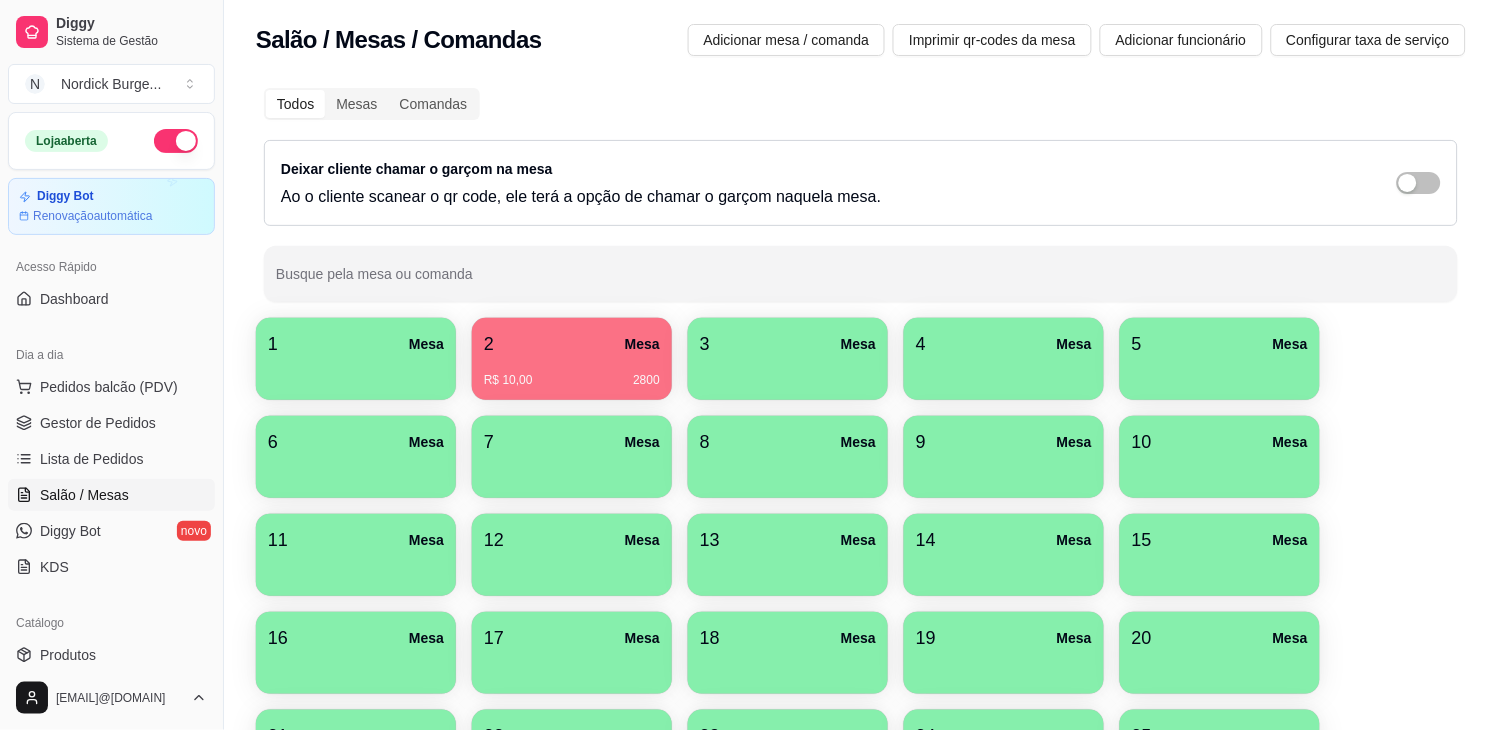 click on "2 Mesa" at bounding box center [572, 344] 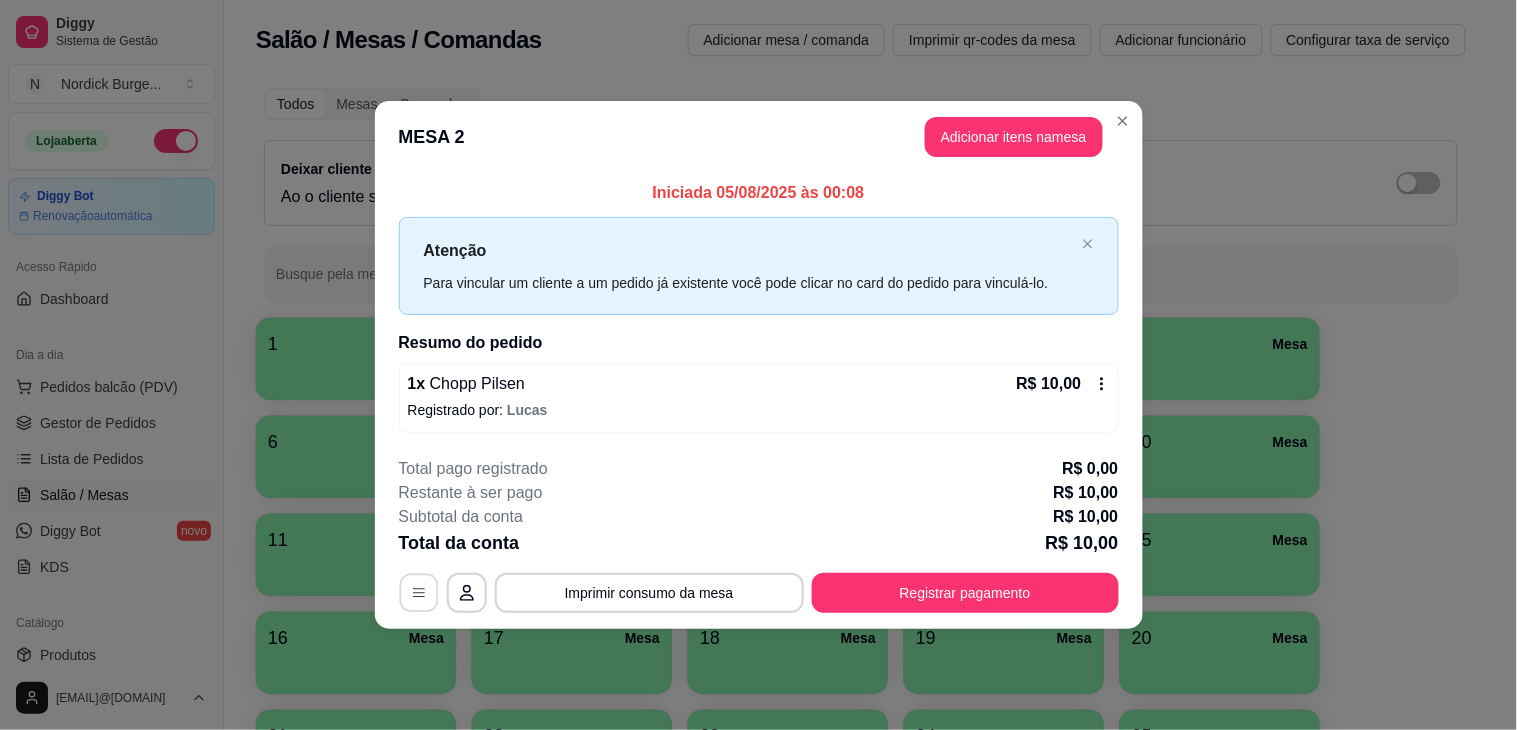 click 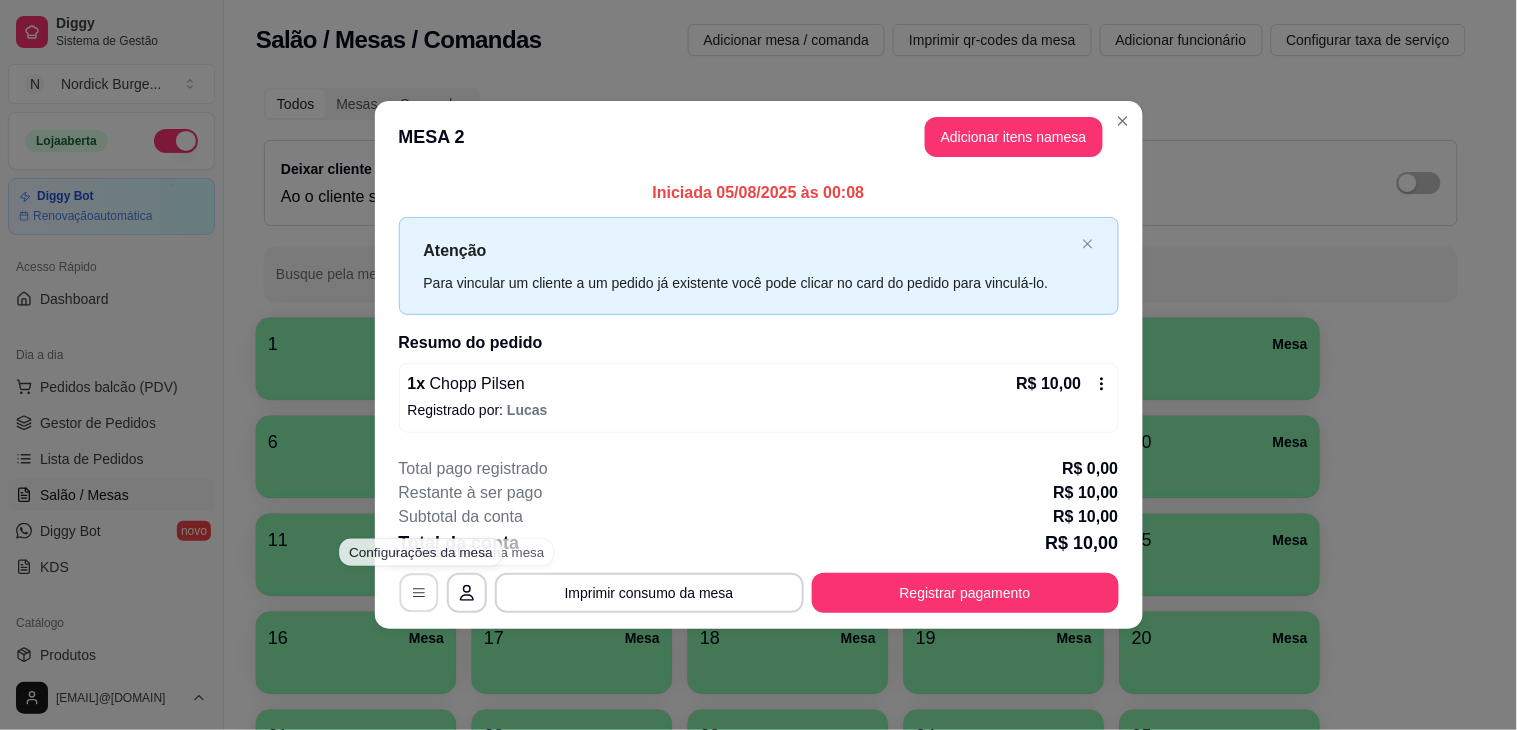 click at bounding box center (418, 592) 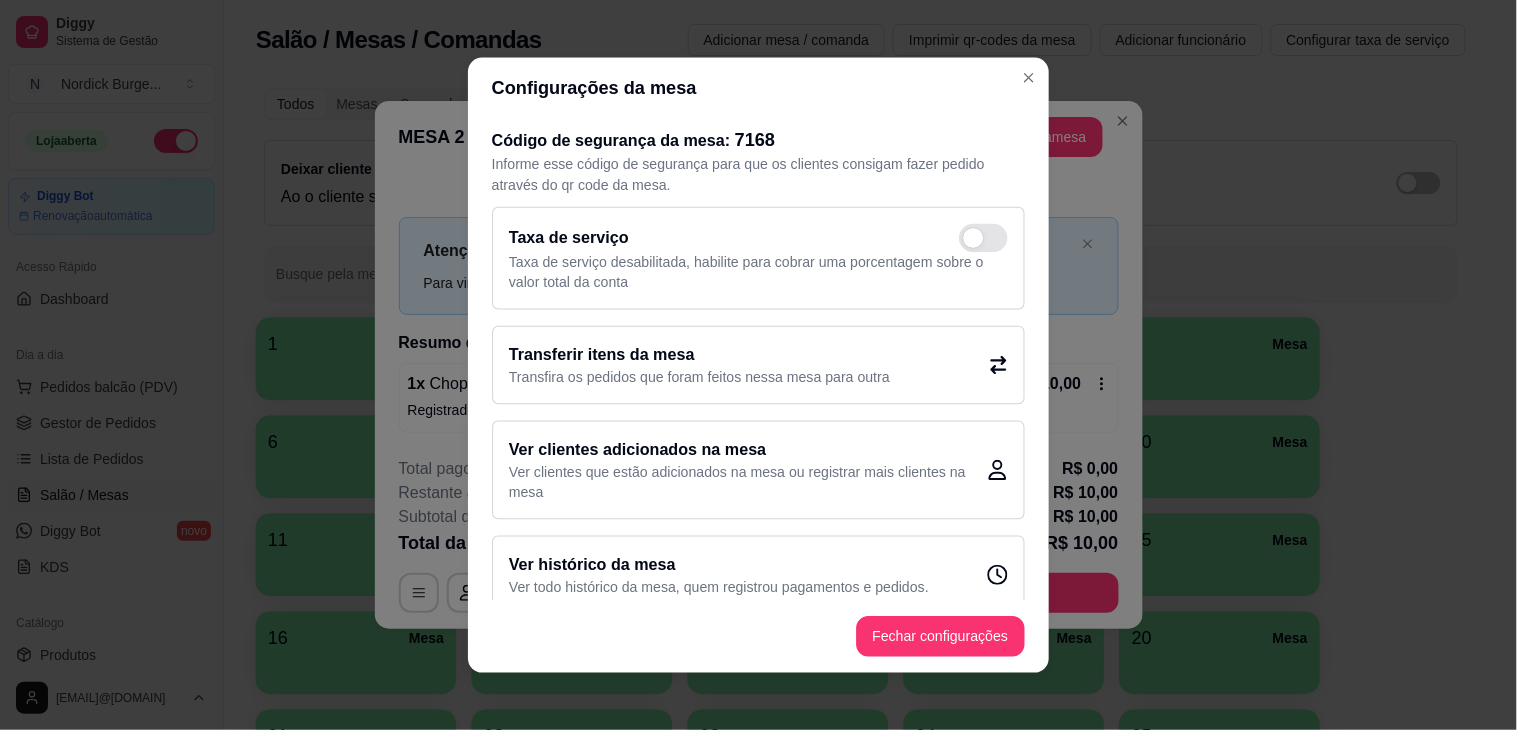 click on "Código de segurança da mesa:   7168 Informe esse código de segurança para que os clientes consigam fazer pedido através do qr code da mesa. Taxa de serviço Taxa de serviço desabilitada, habilite para cobrar uma porcentagem sobre o valor total da conta Transferir itens da mesa Transfira os pedidos que foram feitos nessa mesa para outra Ver clientes adicionados na mesa Ver clientes que estão adicionados na mesa ou registrar mais clientes na mesa Ver histórico da mesa Ver todo histórico da mesa, quem registrou pagamentos e pedidos." at bounding box center [758, 359] 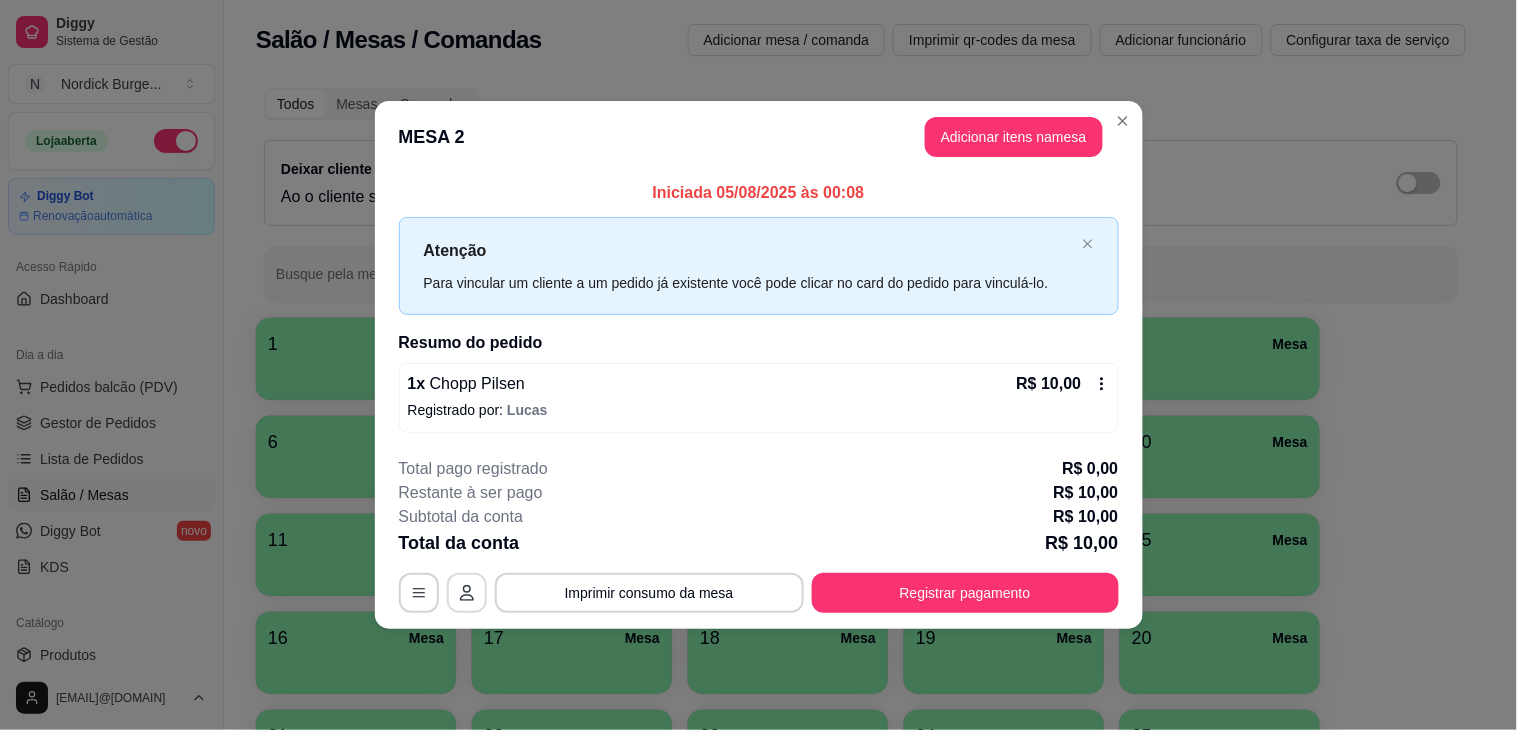 click 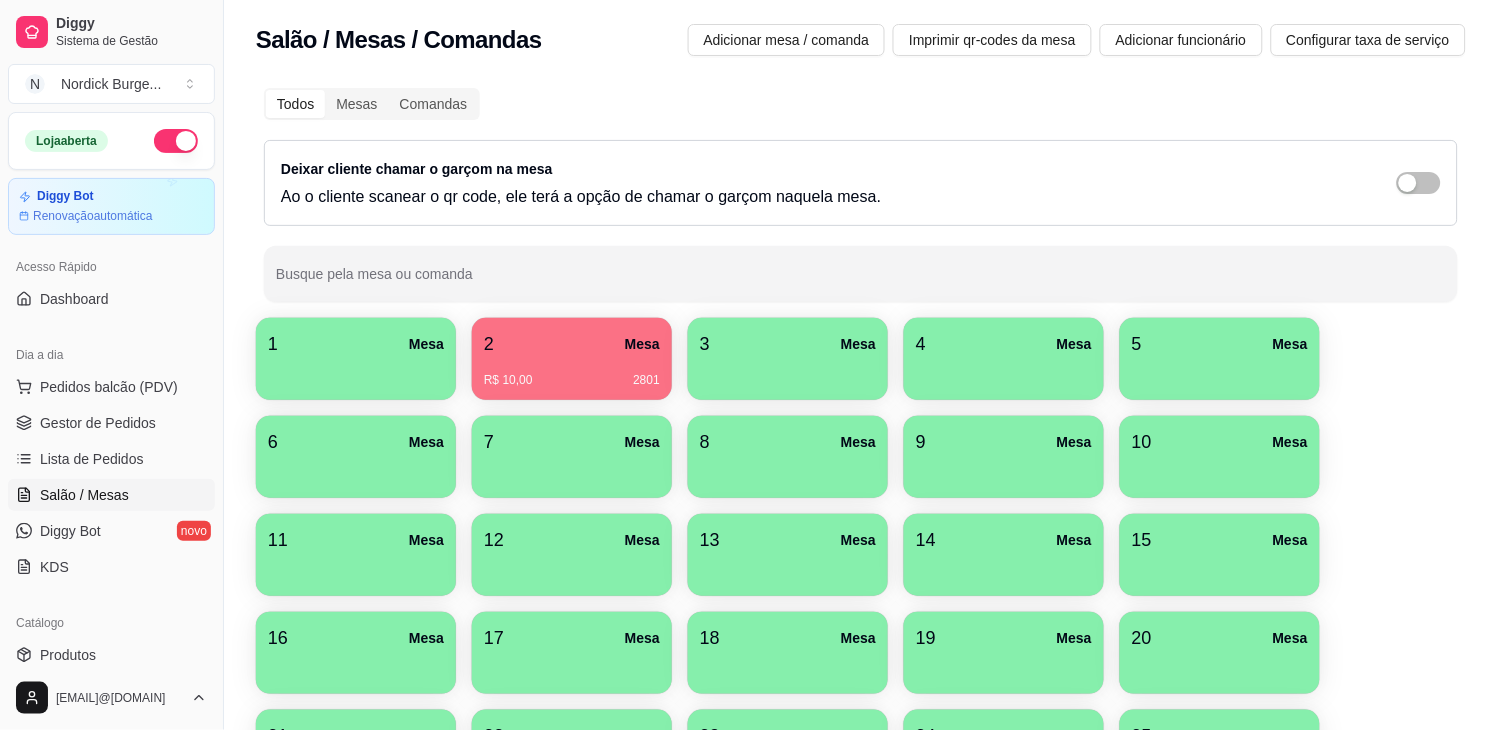 click on "2 Mesa" at bounding box center [572, 344] 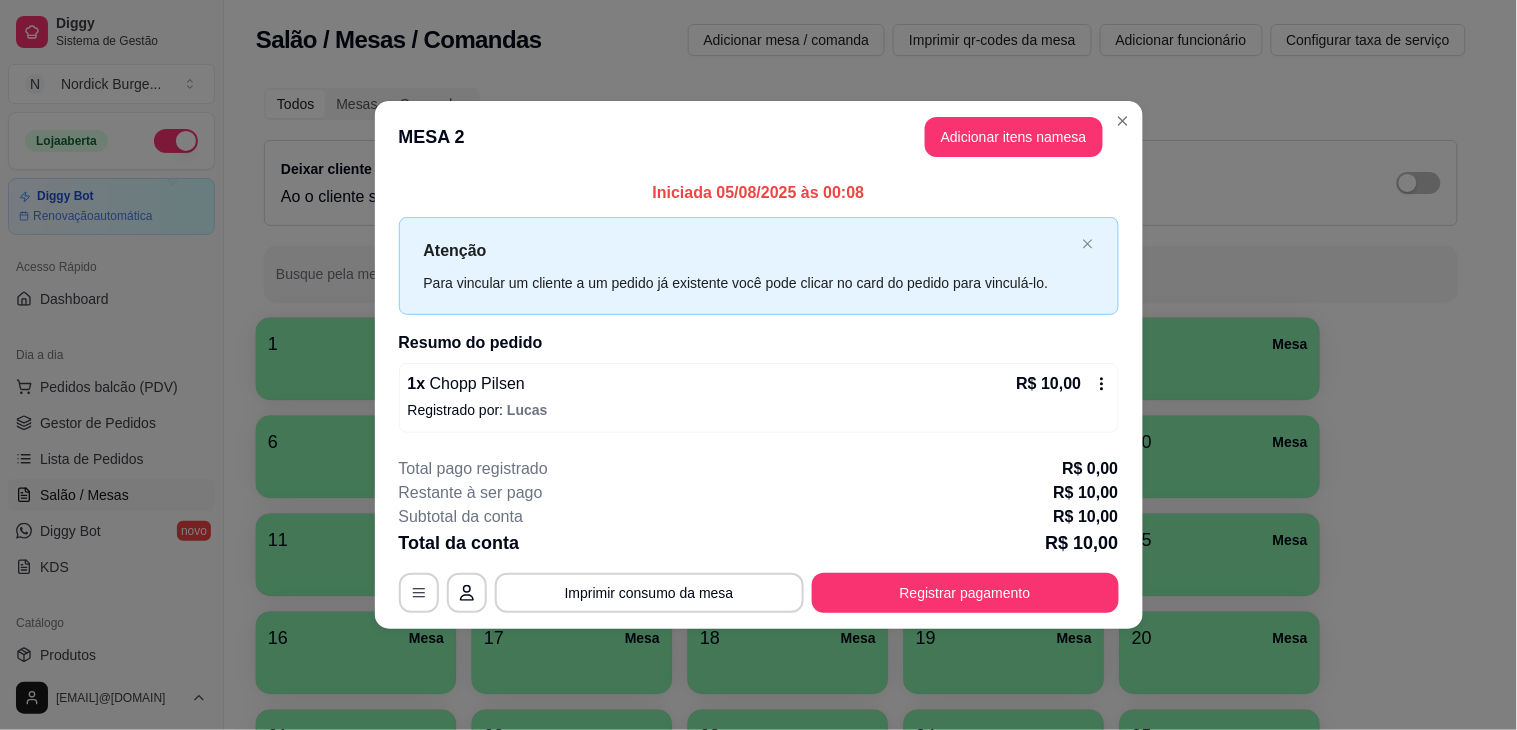 click 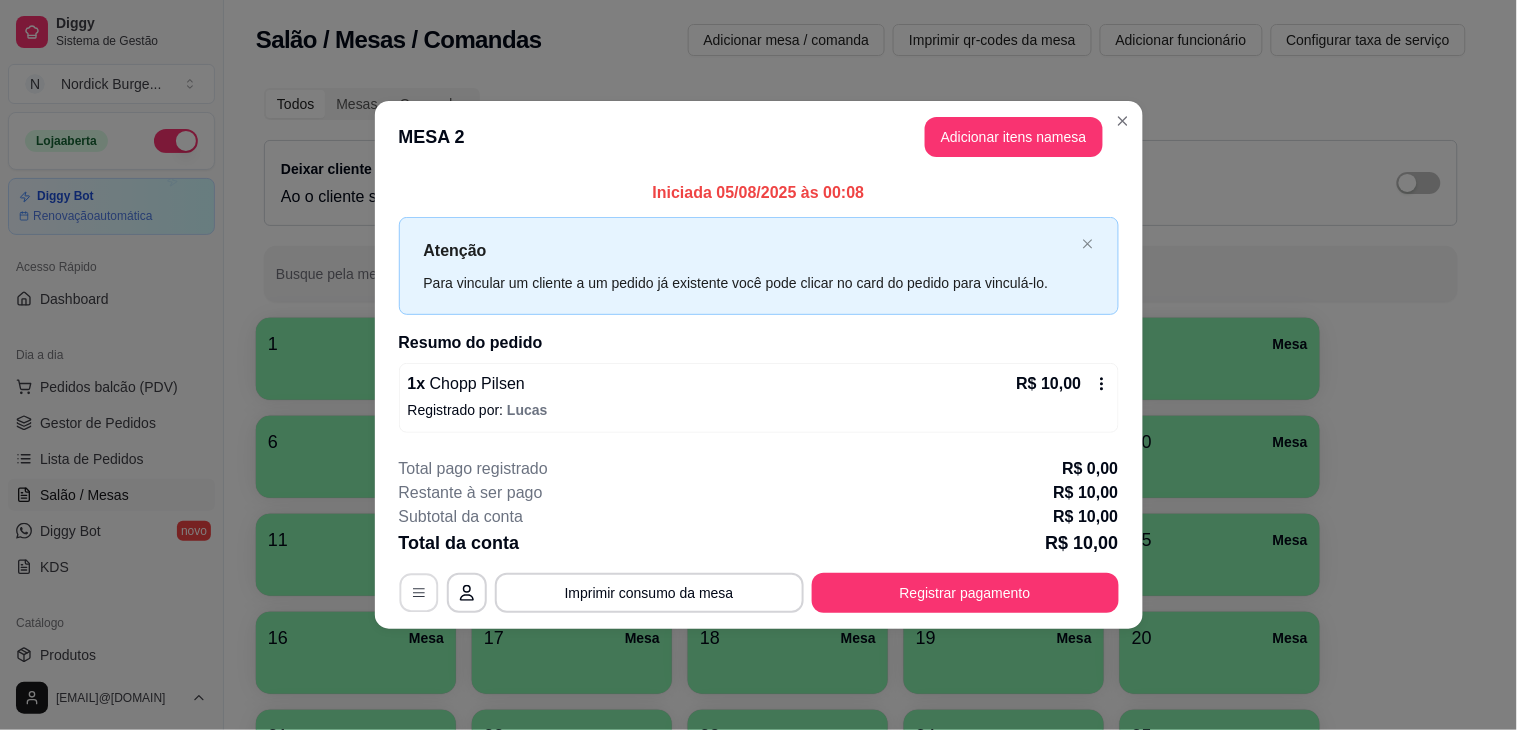 click 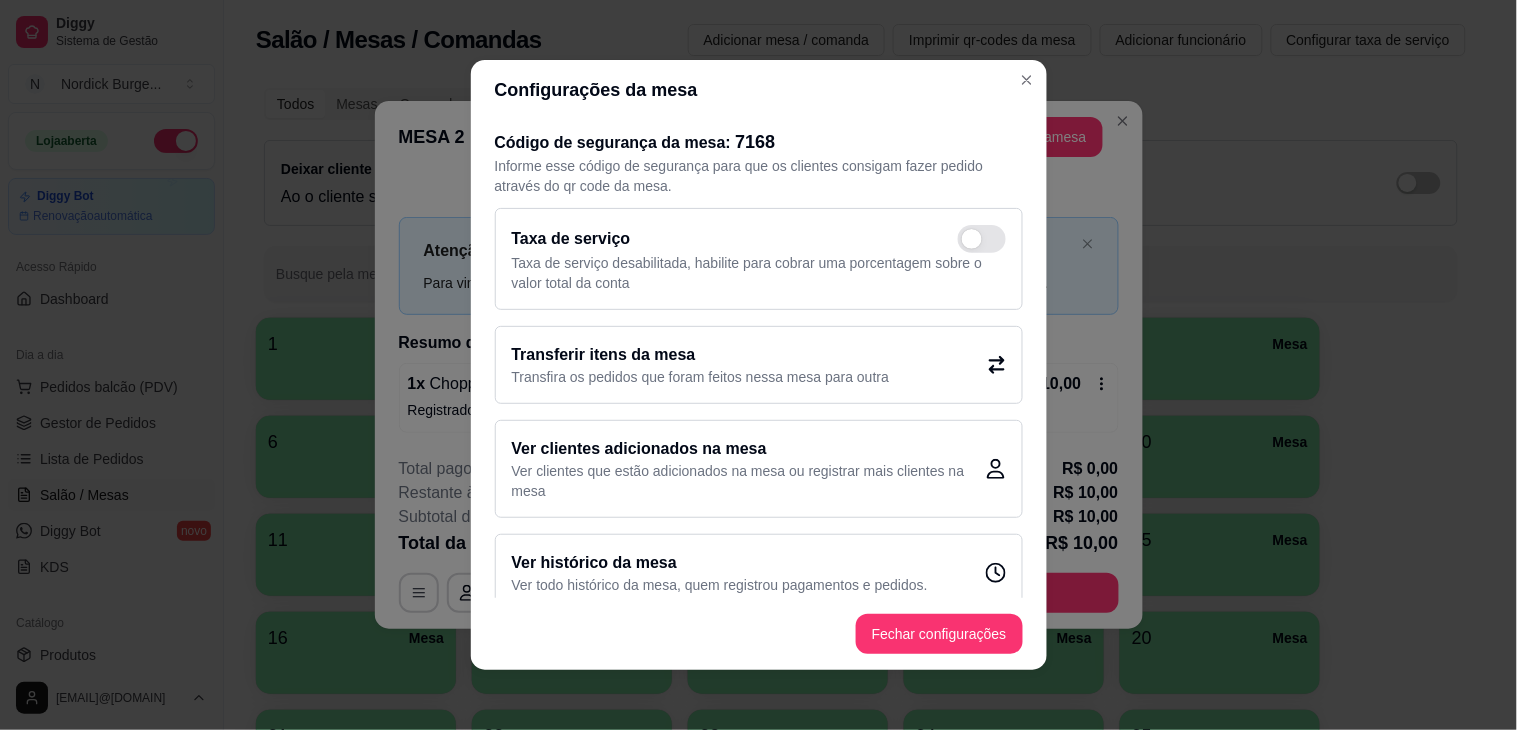 scroll, scrollTop: 23, scrollLeft: 0, axis: vertical 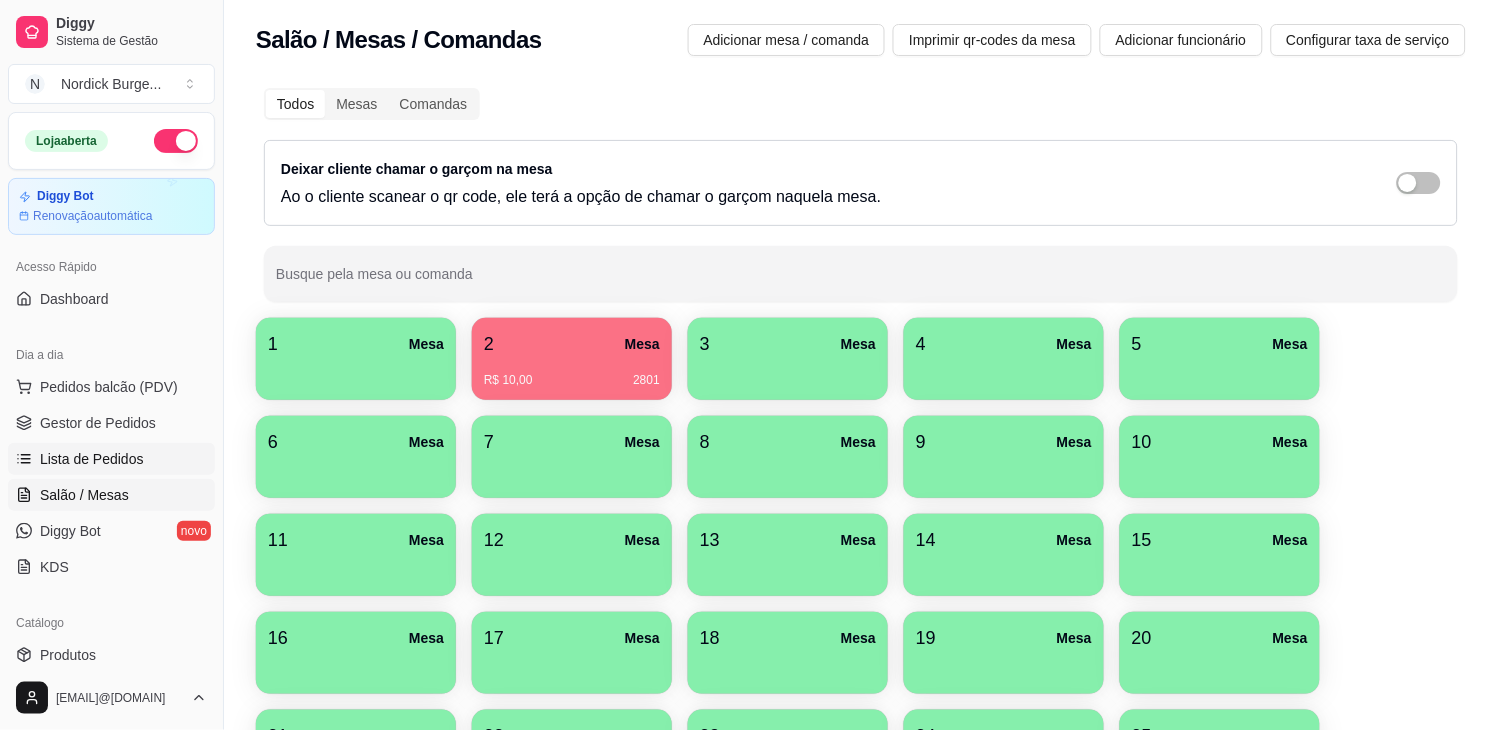 click on "Lista de Pedidos" at bounding box center (92, 459) 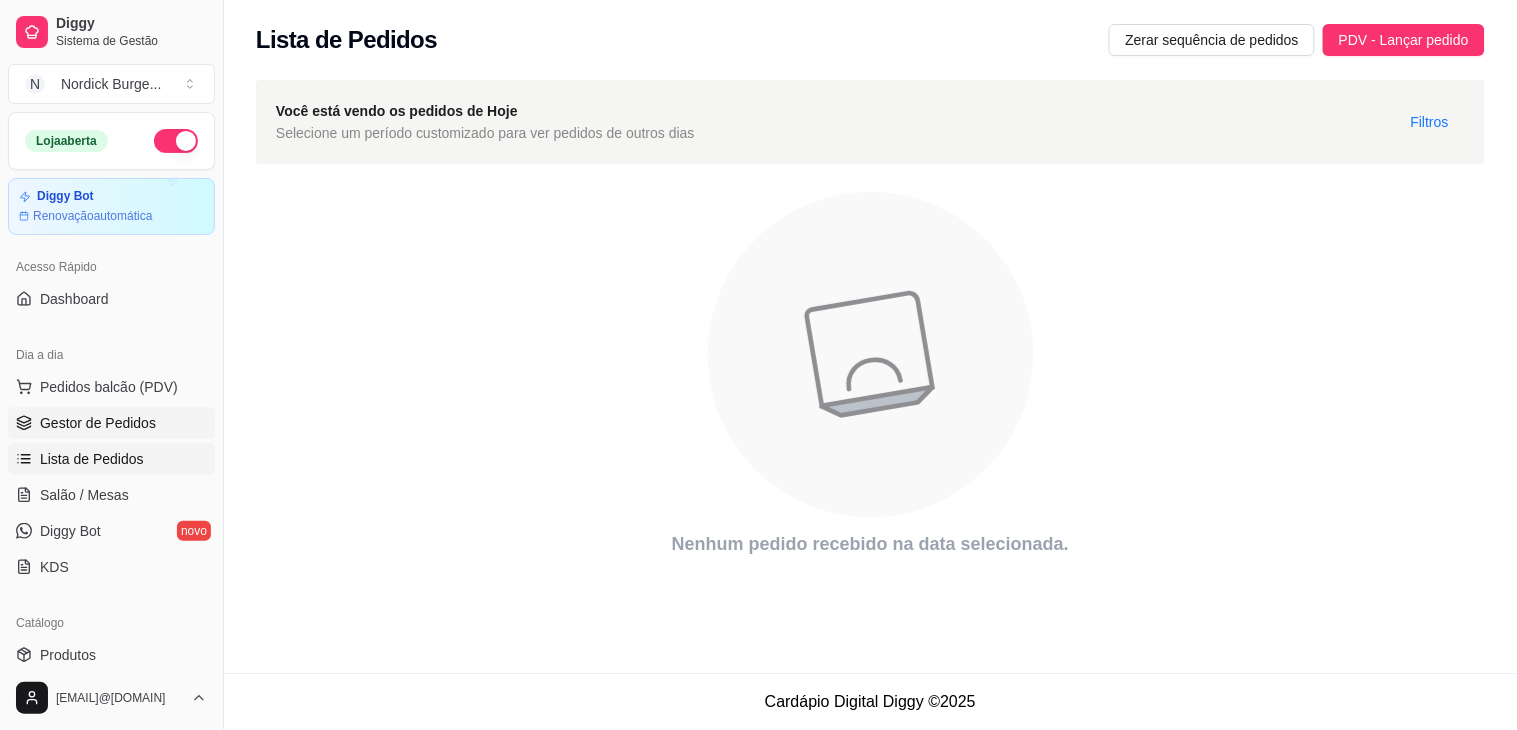 click on "Gestor de Pedidos" at bounding box center [98, 423] 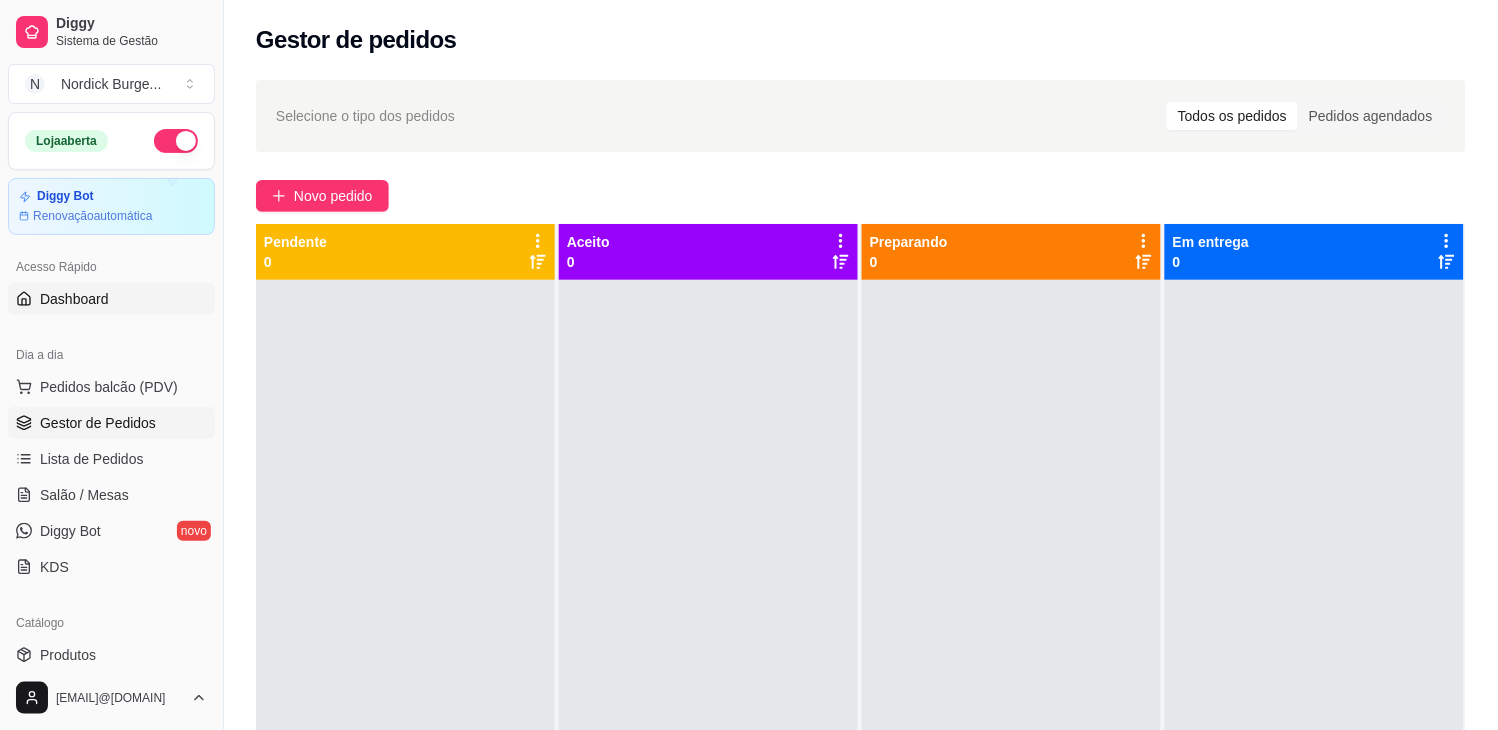 click on "Dashboard" at bounding box center [74, 299] 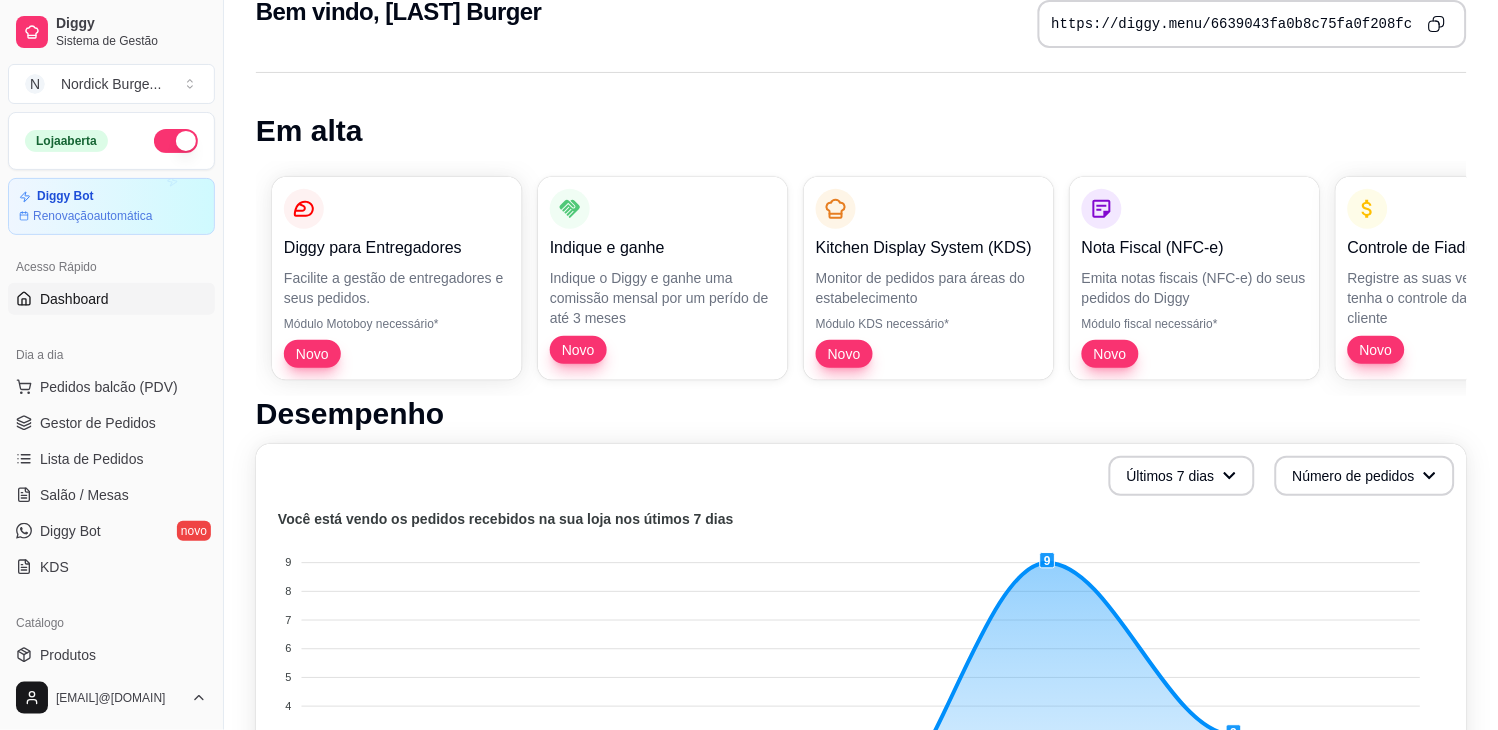 scroll, scrollTop: 0, scrollLeft: 0, axis: both 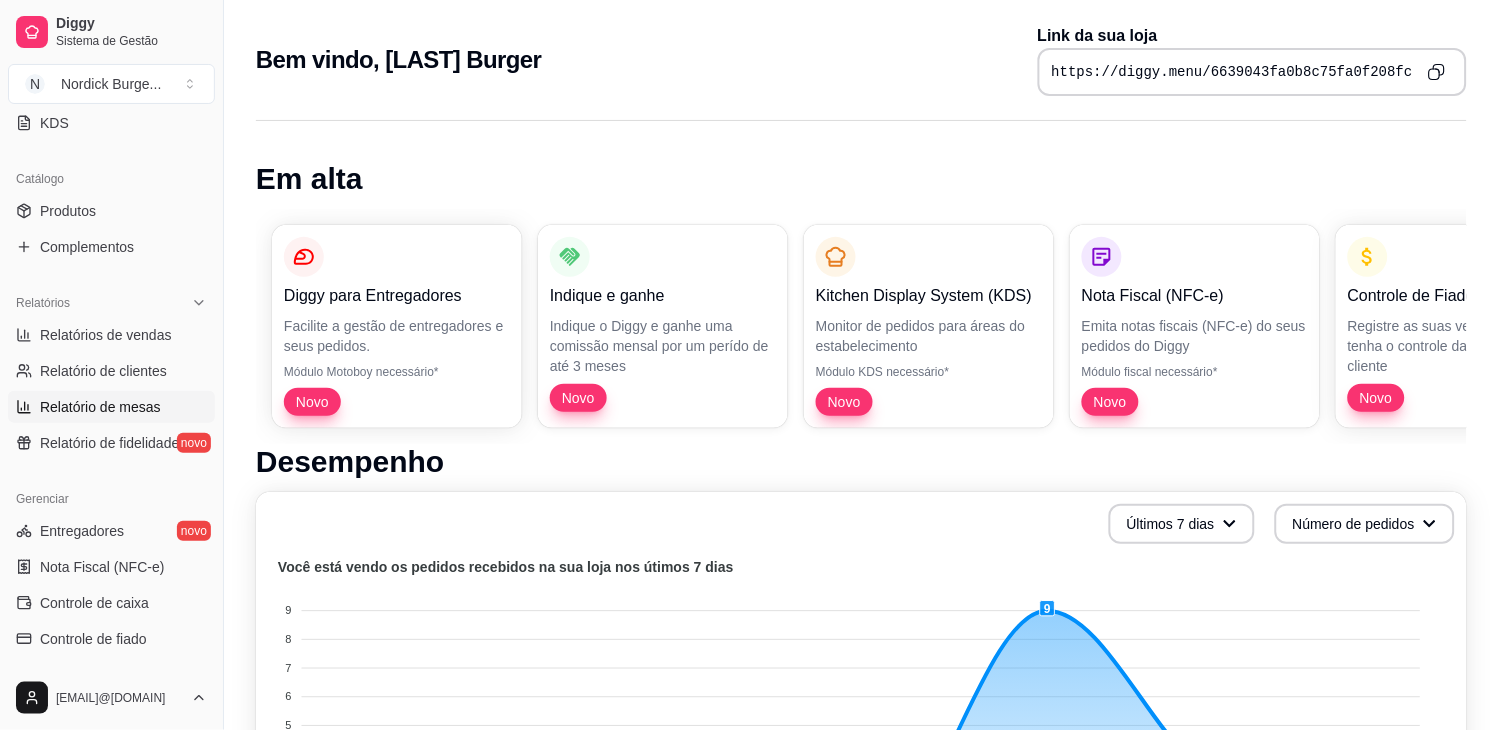 click on "Relatório de mesas" at bounding box center [100, 407] 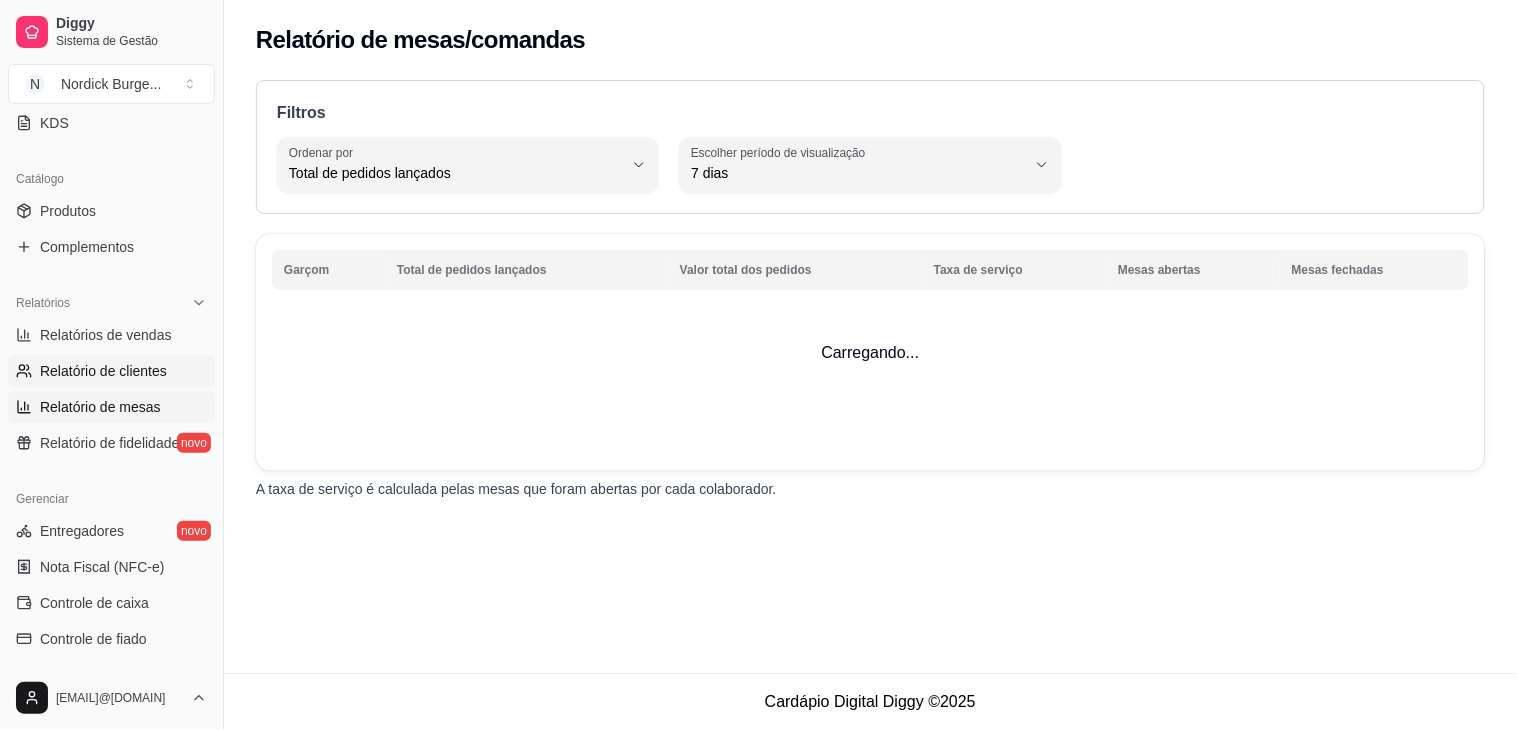 click on "Relatório de clientes" at bounding box center [103, 371] 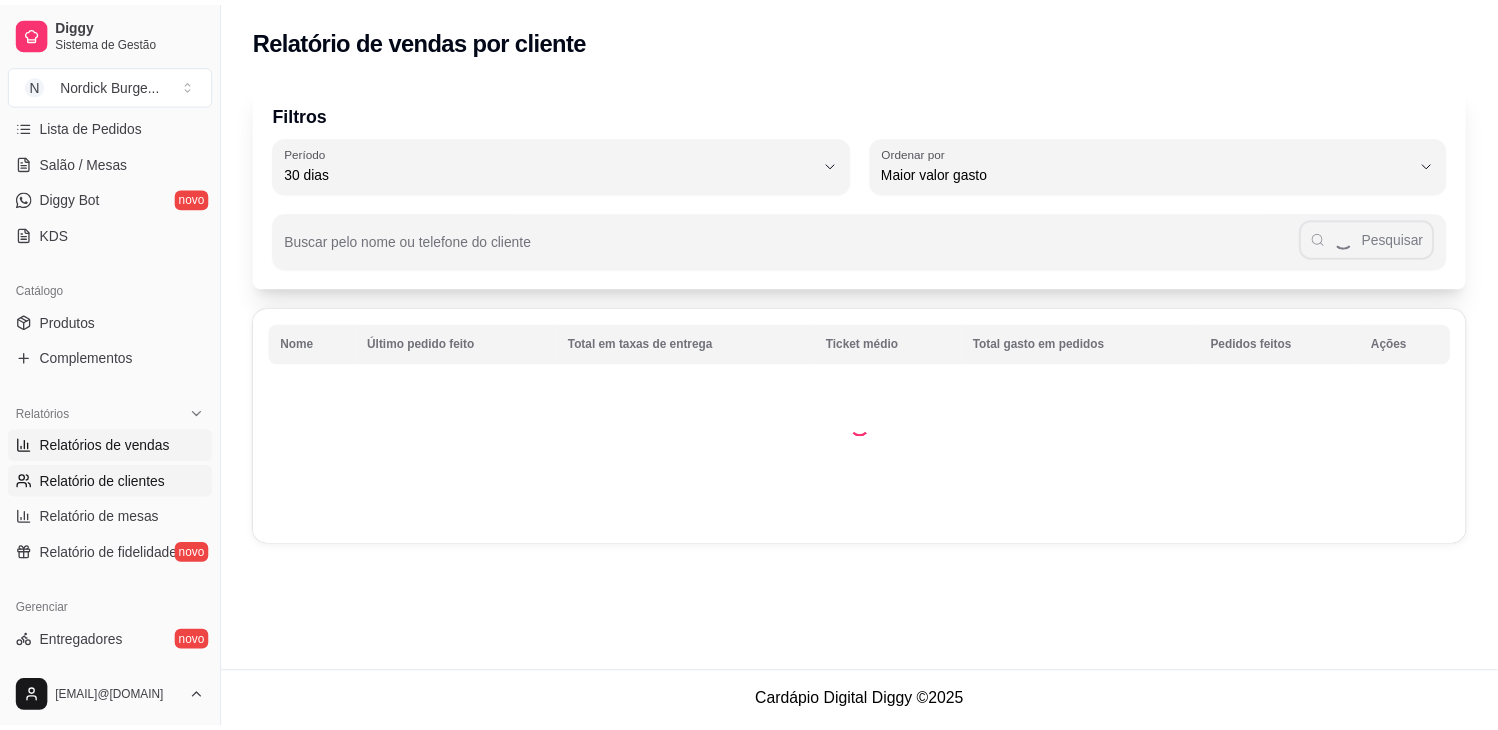 scroll, scrollTop: 222, scrollLeft: 0, axis: vertical 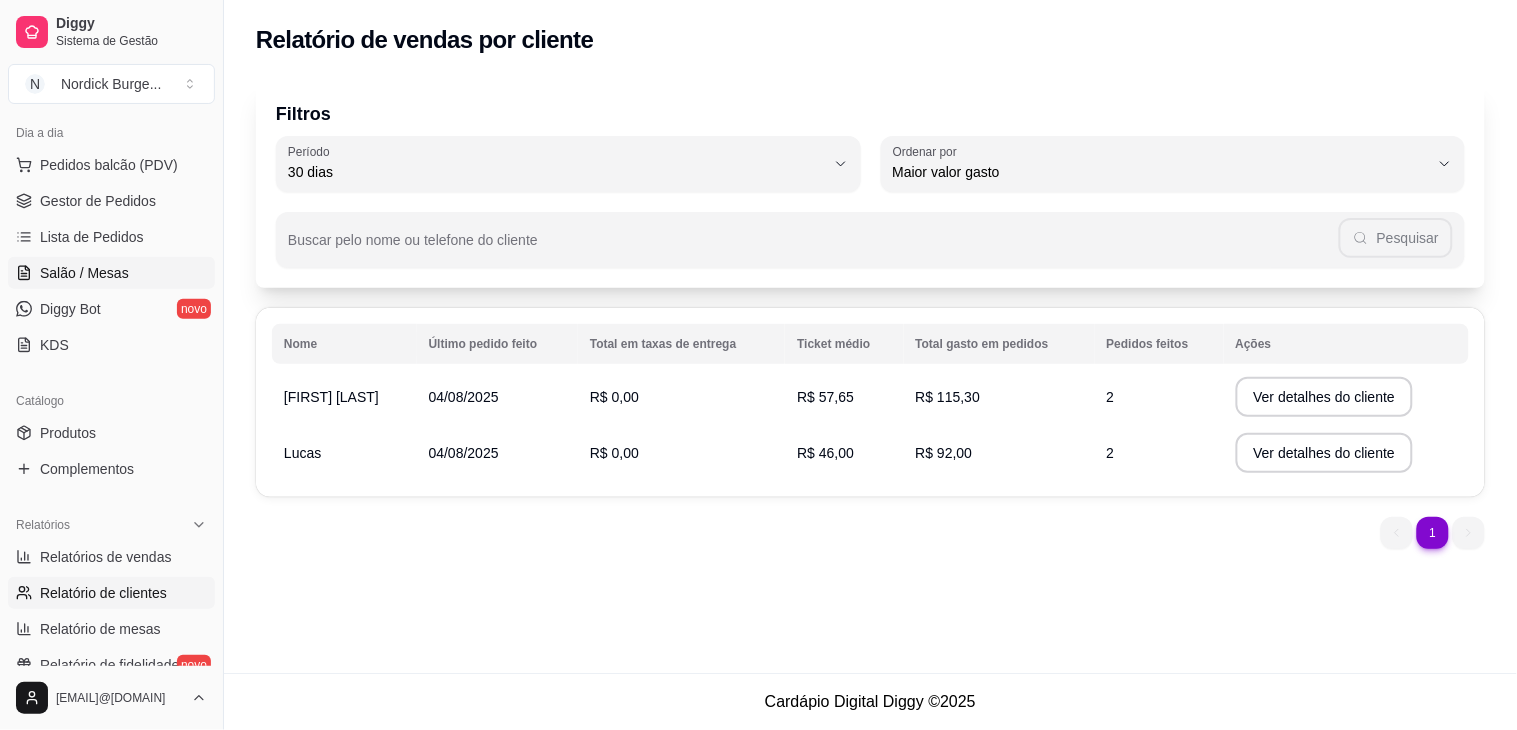 click on "Salão / Mesas" at bounding box center [84, 273] 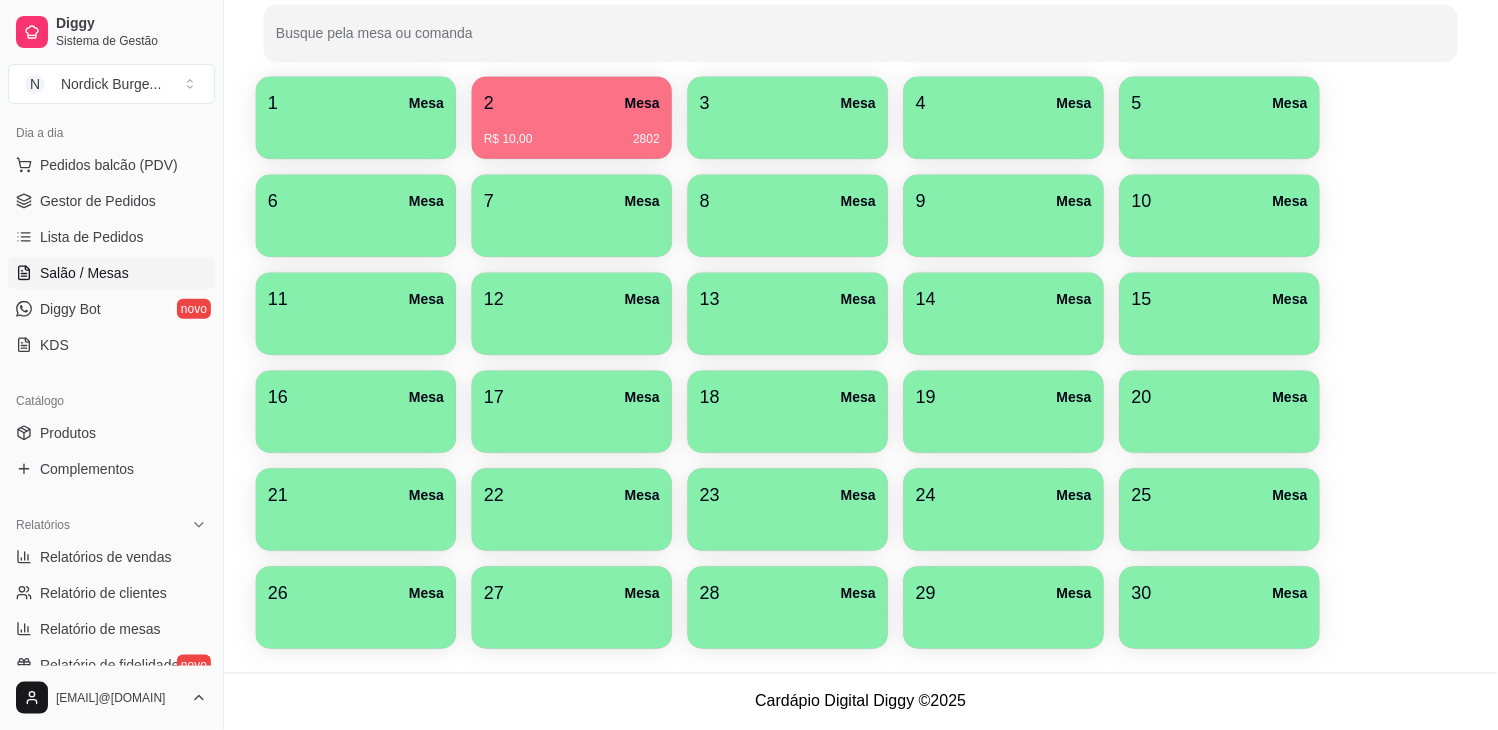 scroll, scrollTop: 0, scrollLeft: 0, axis: both 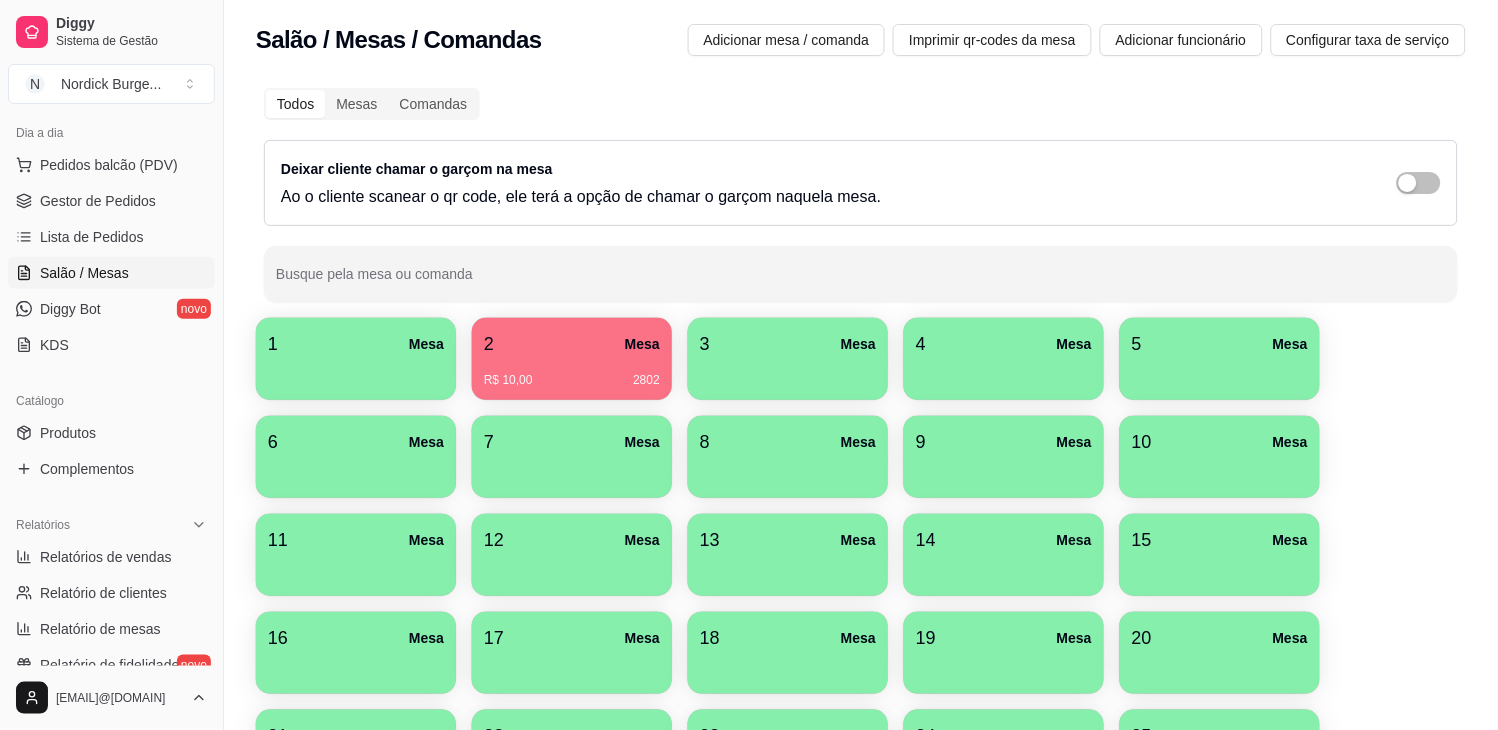 click on "R$ 10,00 2802" at bounding box center [572, 380] 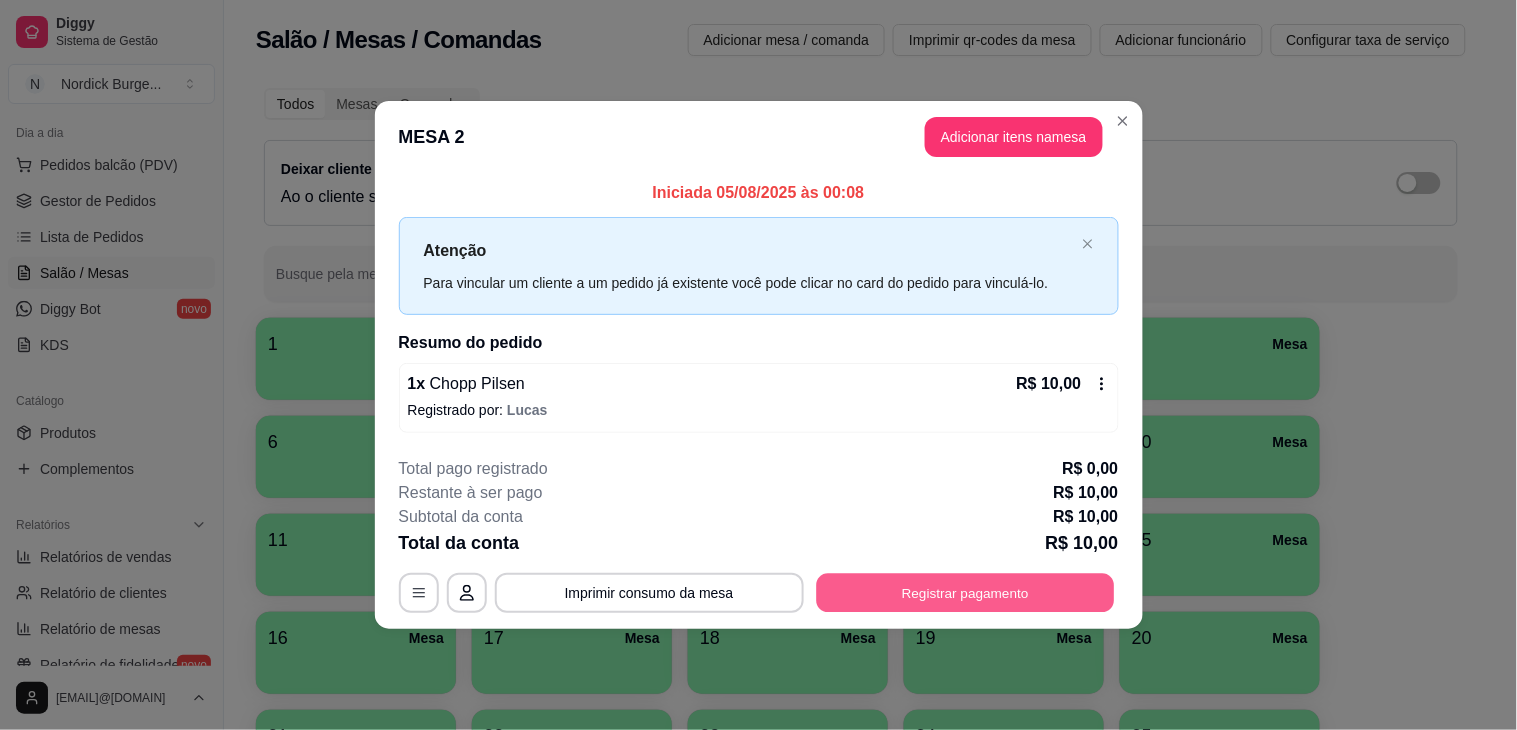 click on "Registrar pagamento" at bounding box center (965, 592) 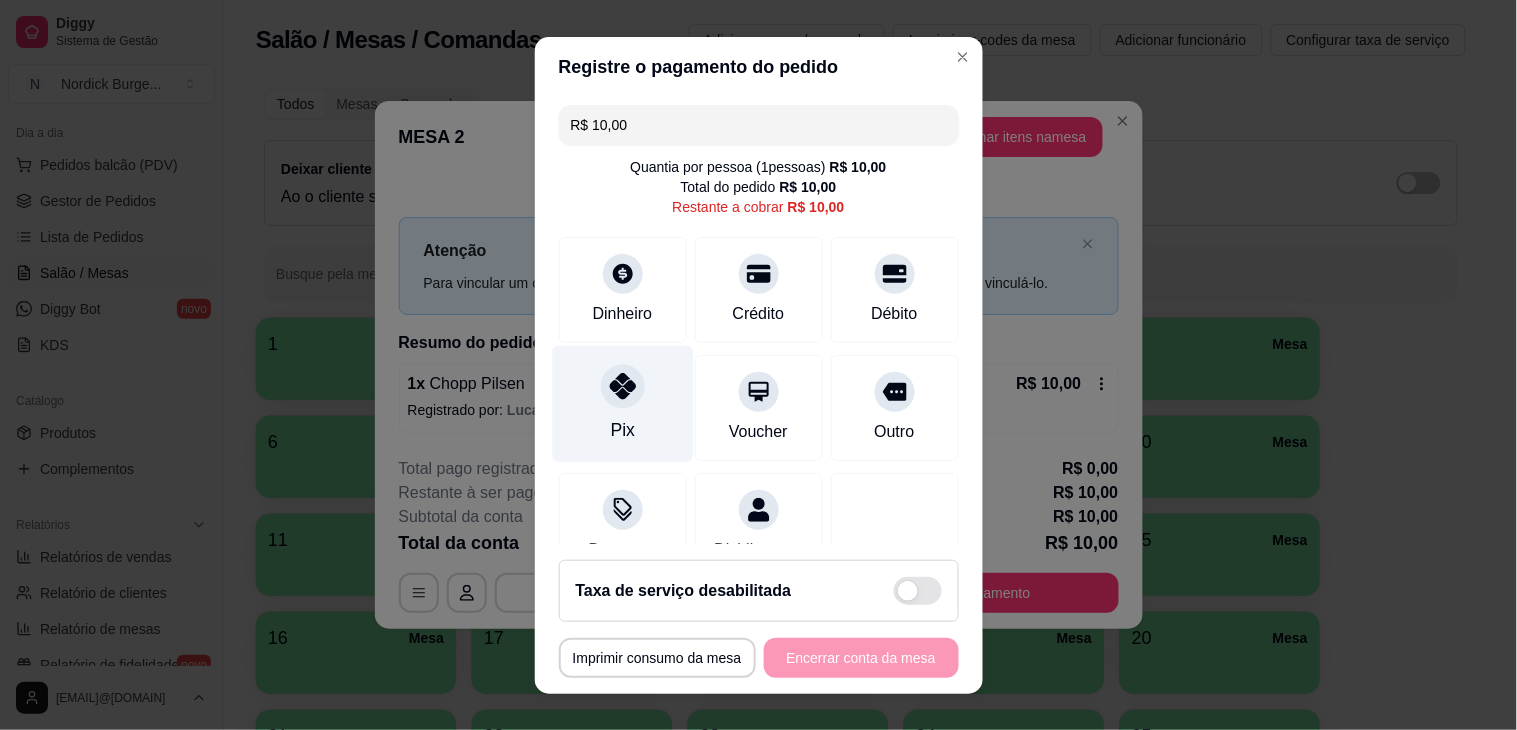 click at bounding box center (623, 386) 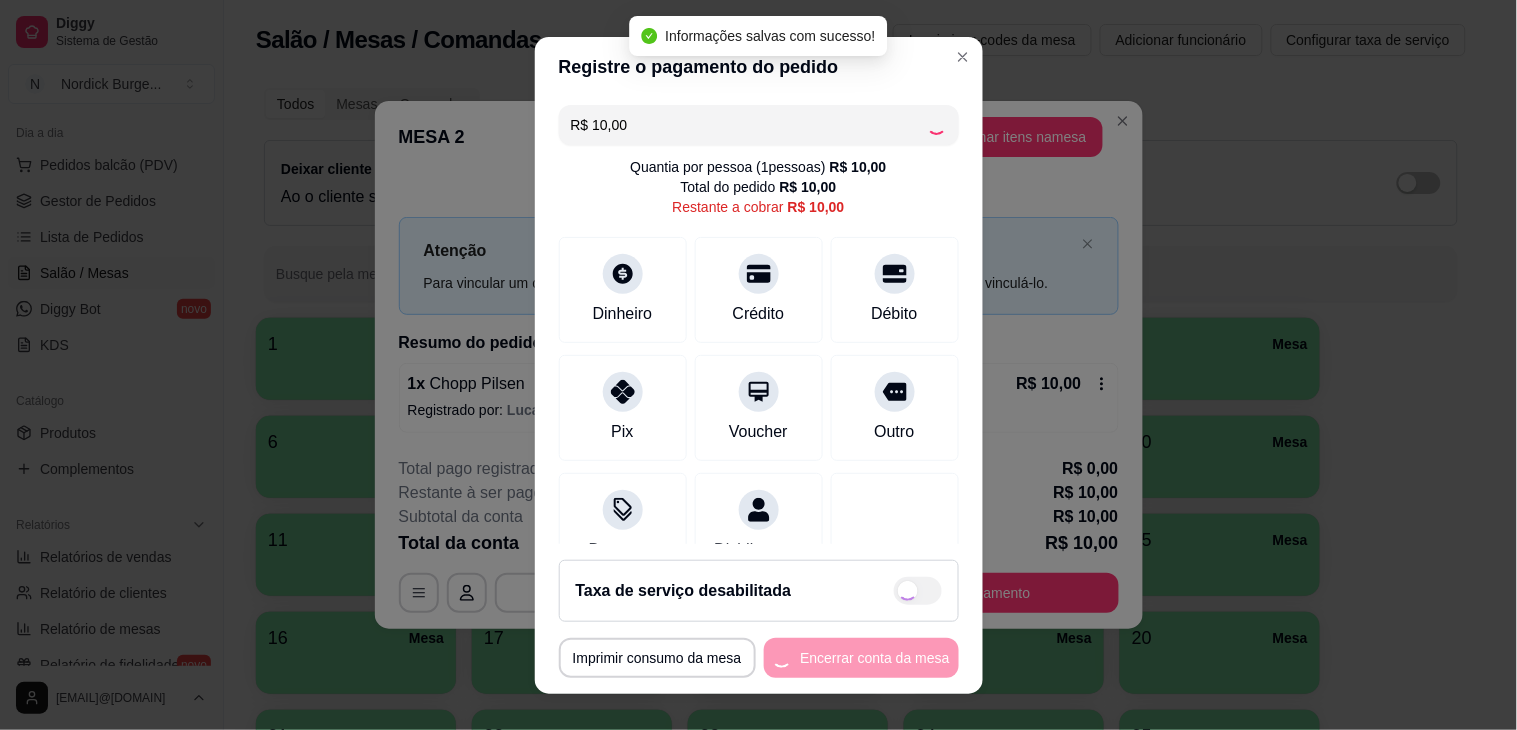 type on "R$ 0,00" 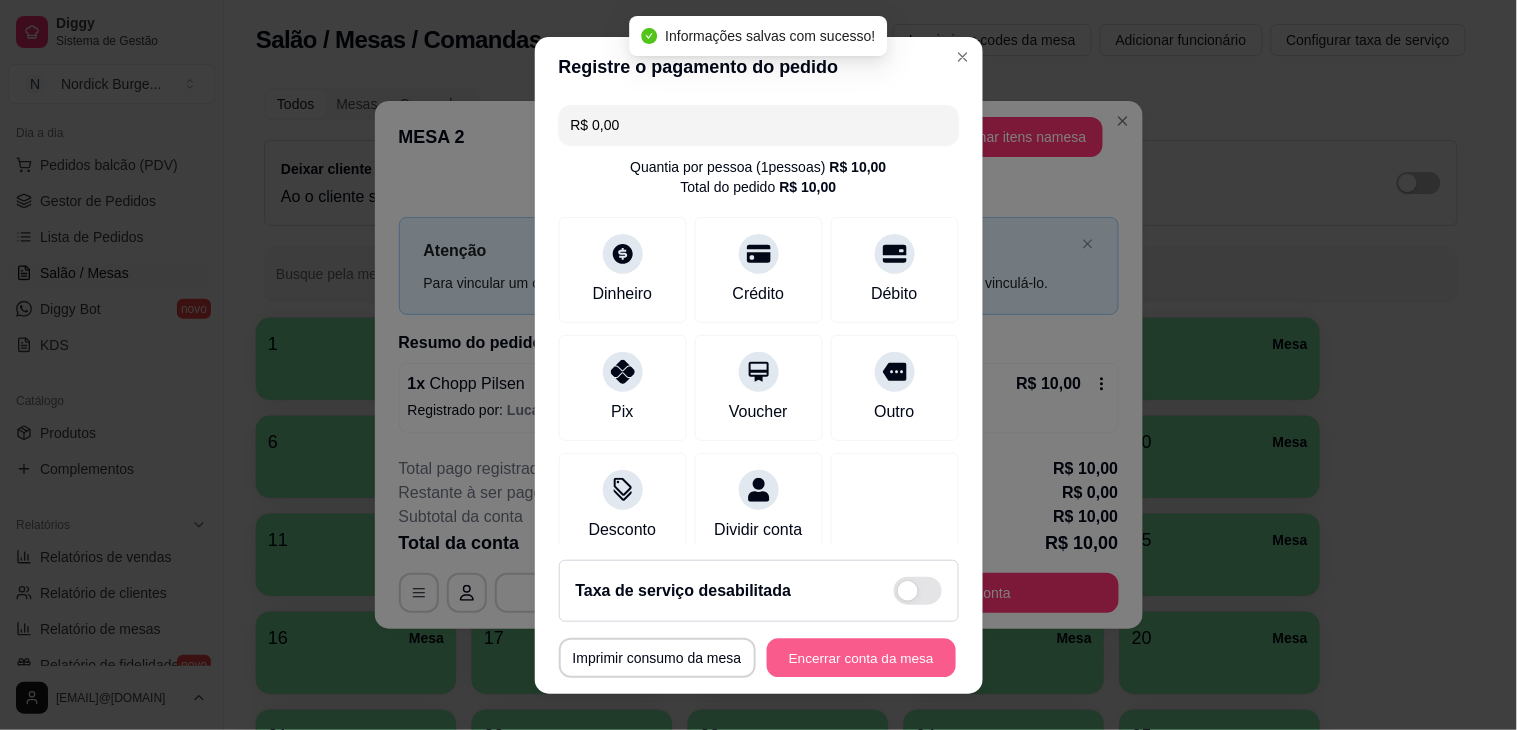 click on "Encerrar conta da mesa" at bounding box center (861, 657) 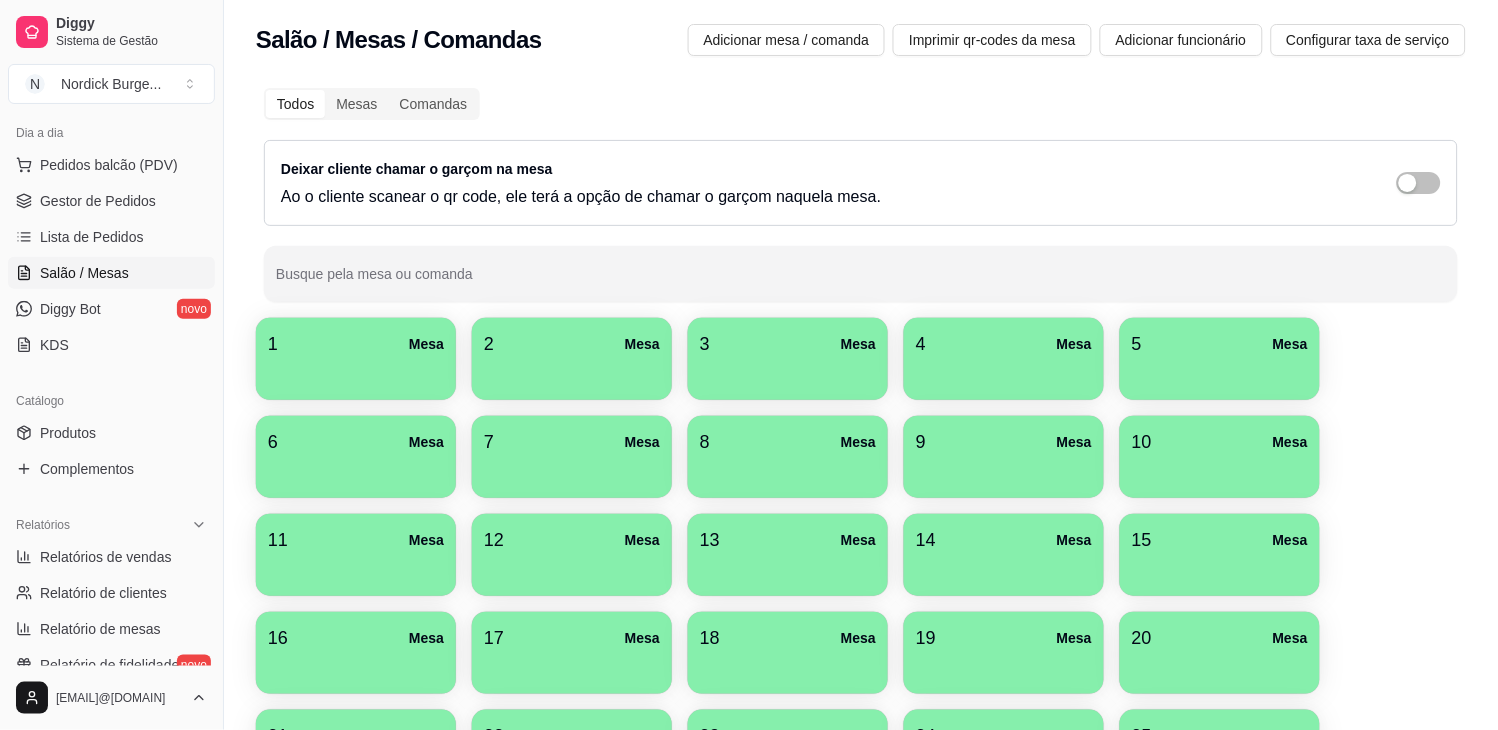 scroll, scrollTop: 241, scrollLeft: 0, axis: vertical 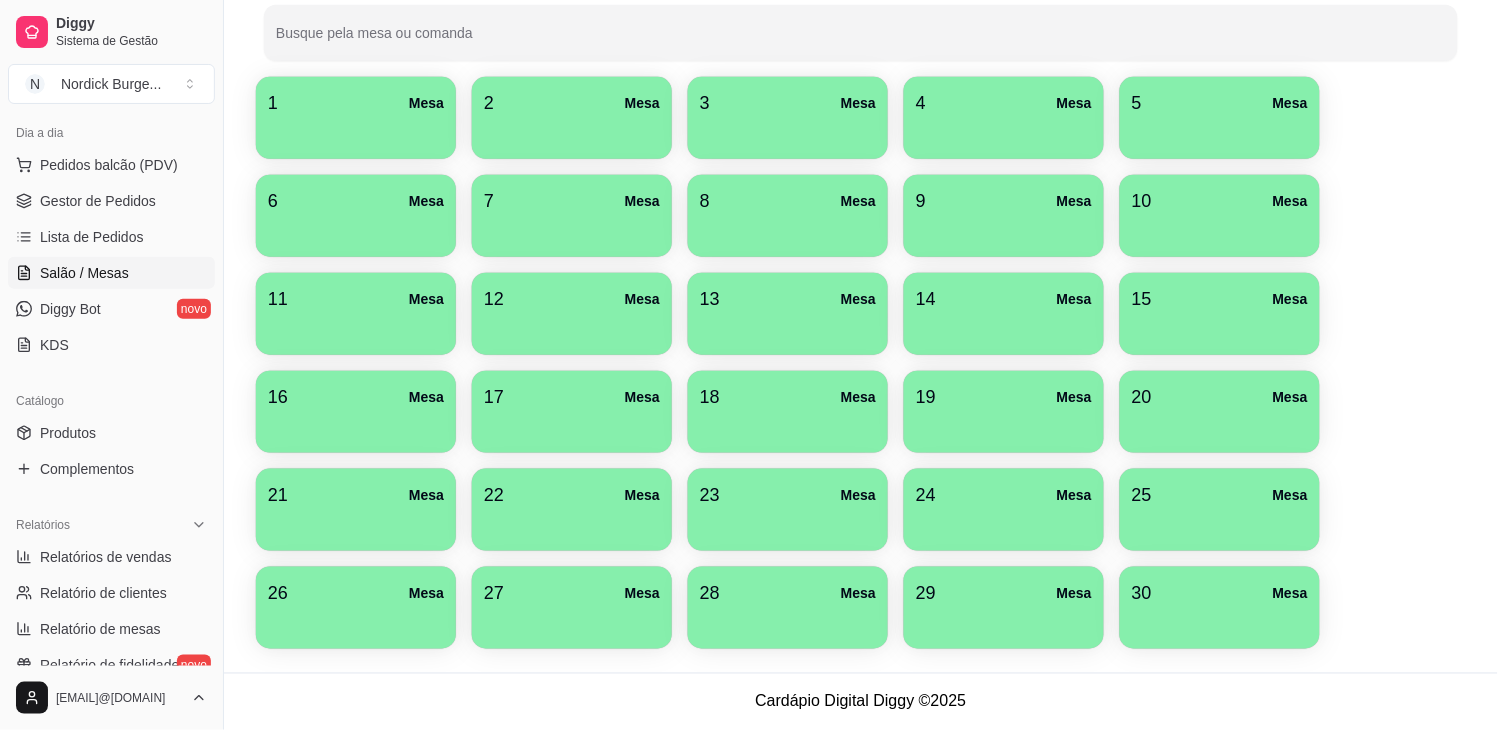 click on "1 Mesa" at bounding box center (356, 103) 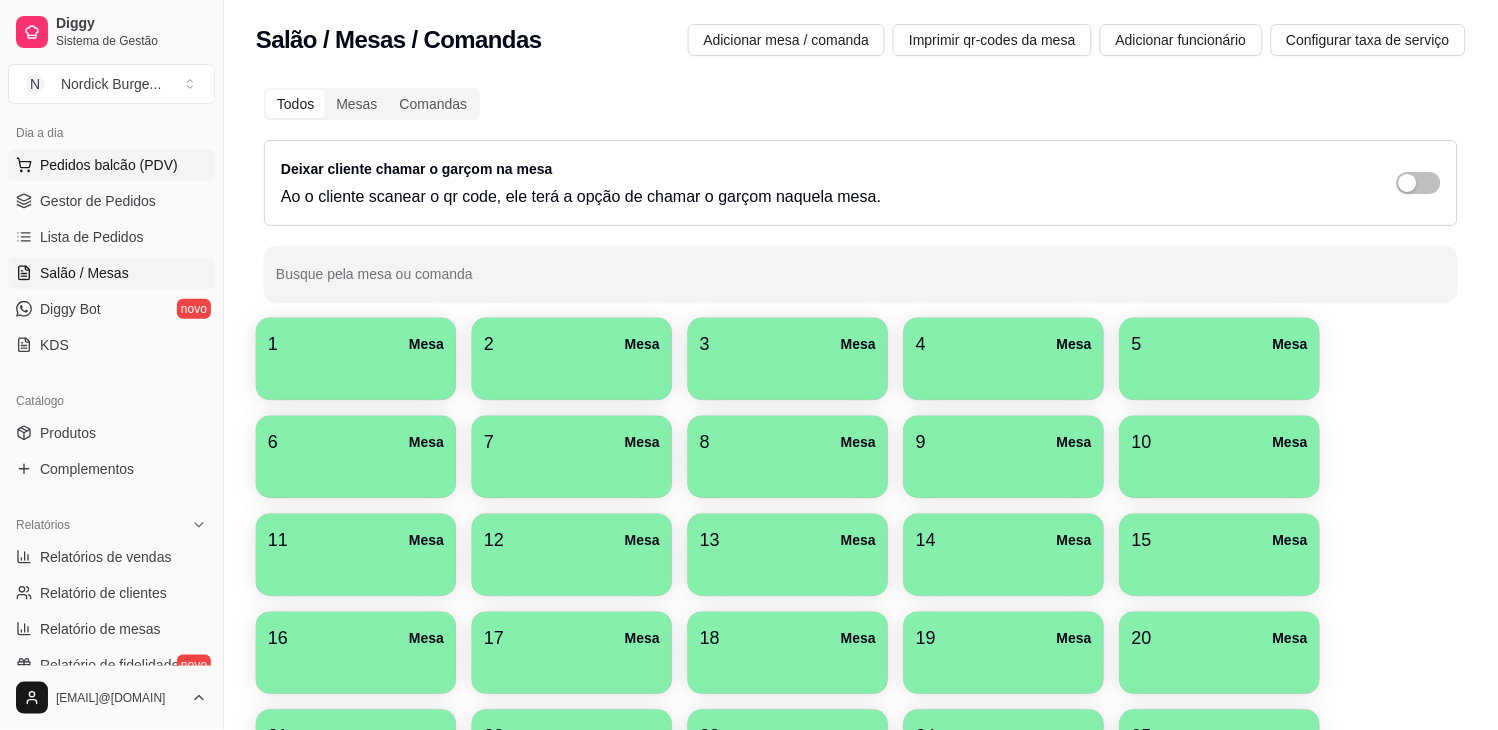 scroll, scrollTop: 0, scrollLeft: 0, axis: both 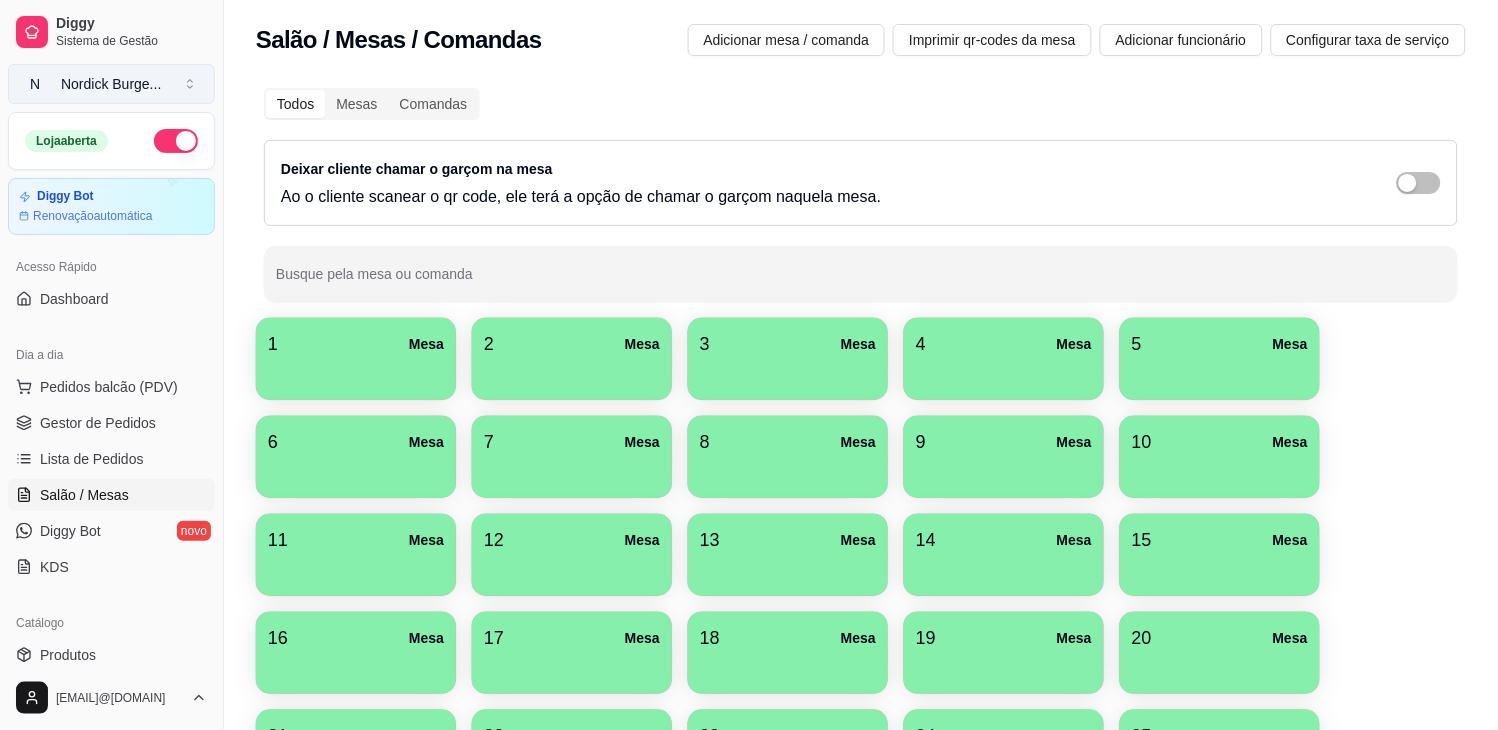 click on "[LAST] Burger ..." at bounding box center (111, 84) 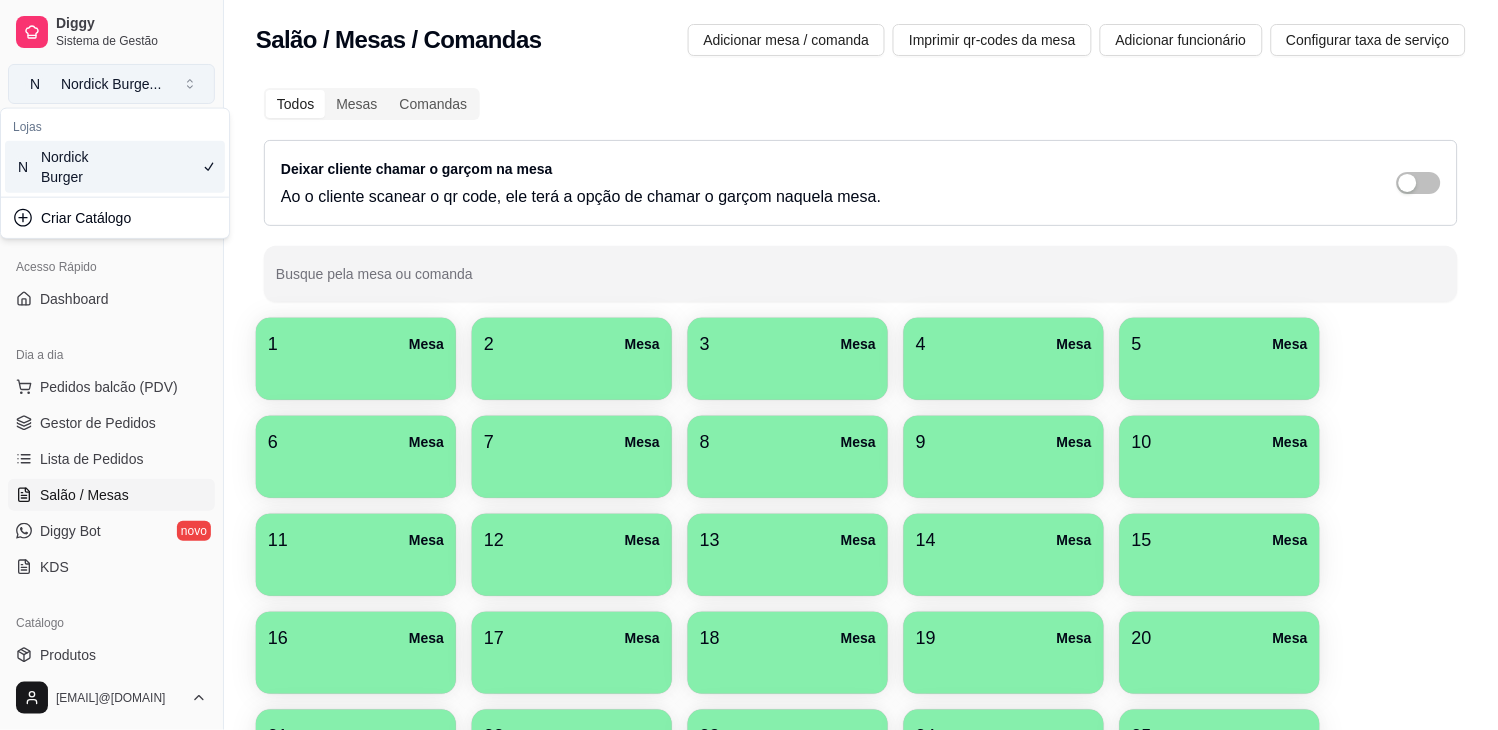 click on "N [LAST] Burge ..." at bounding box center (111, 84) 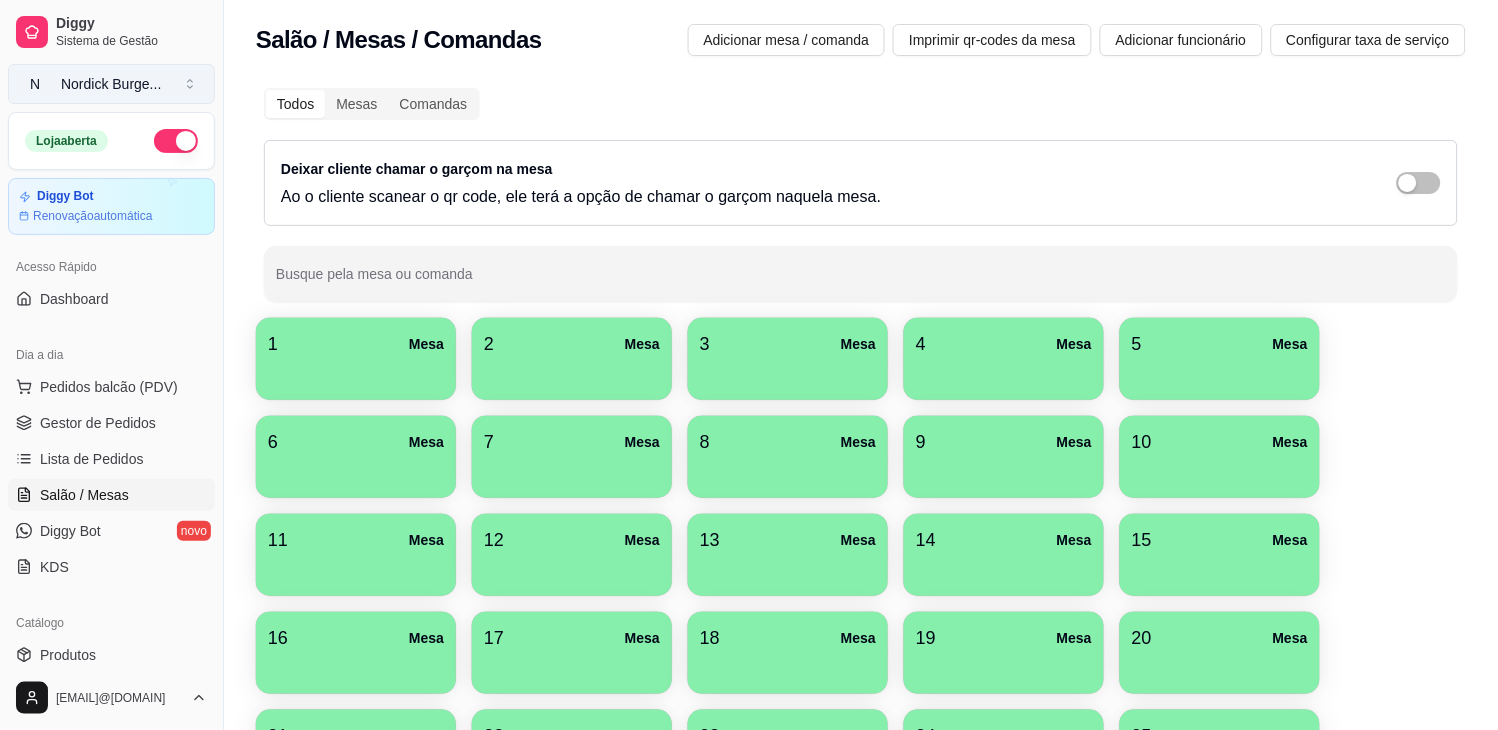 click on "N [LAST] Burge ..." at bounding box center [111, 84] 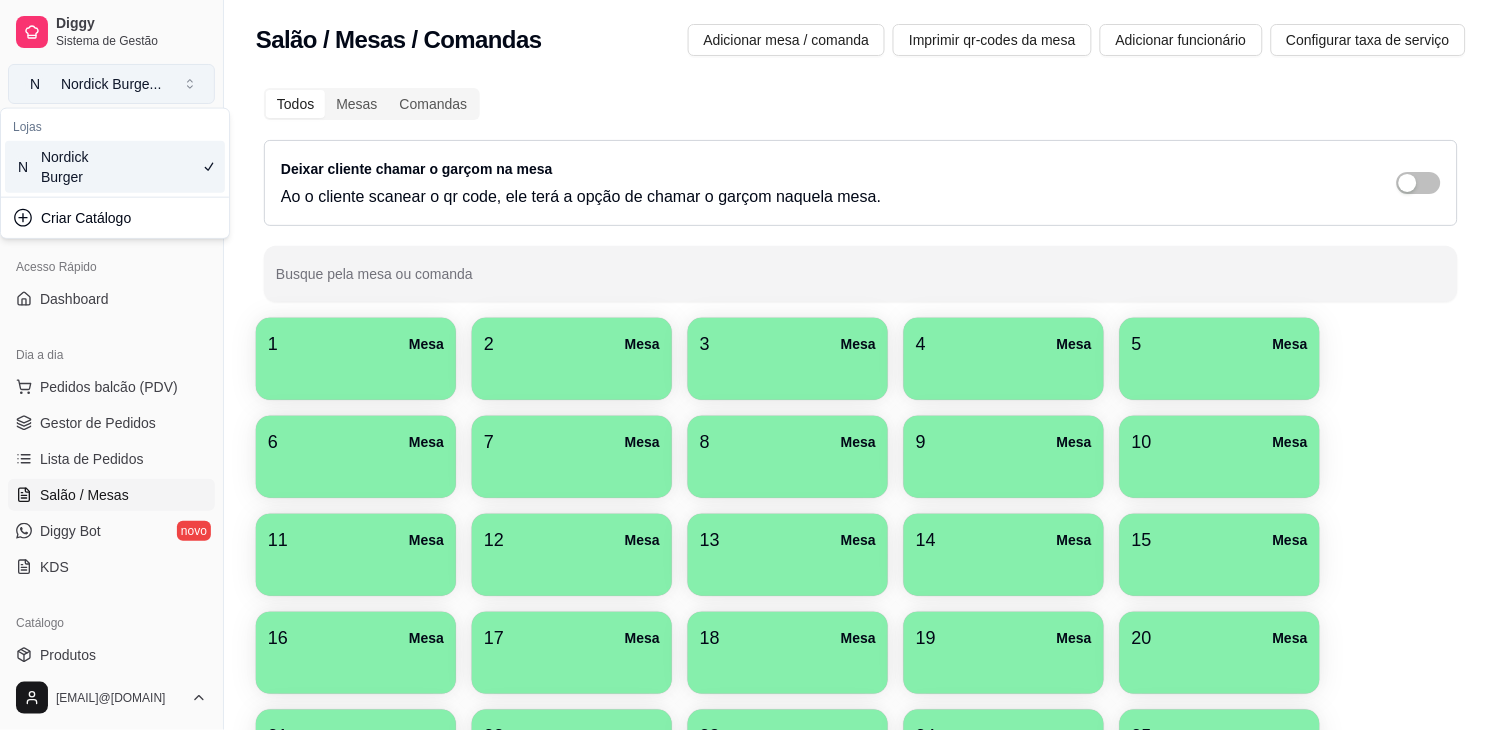 click on "N [LAST] Burge ..." at bounding box center [111, 84] 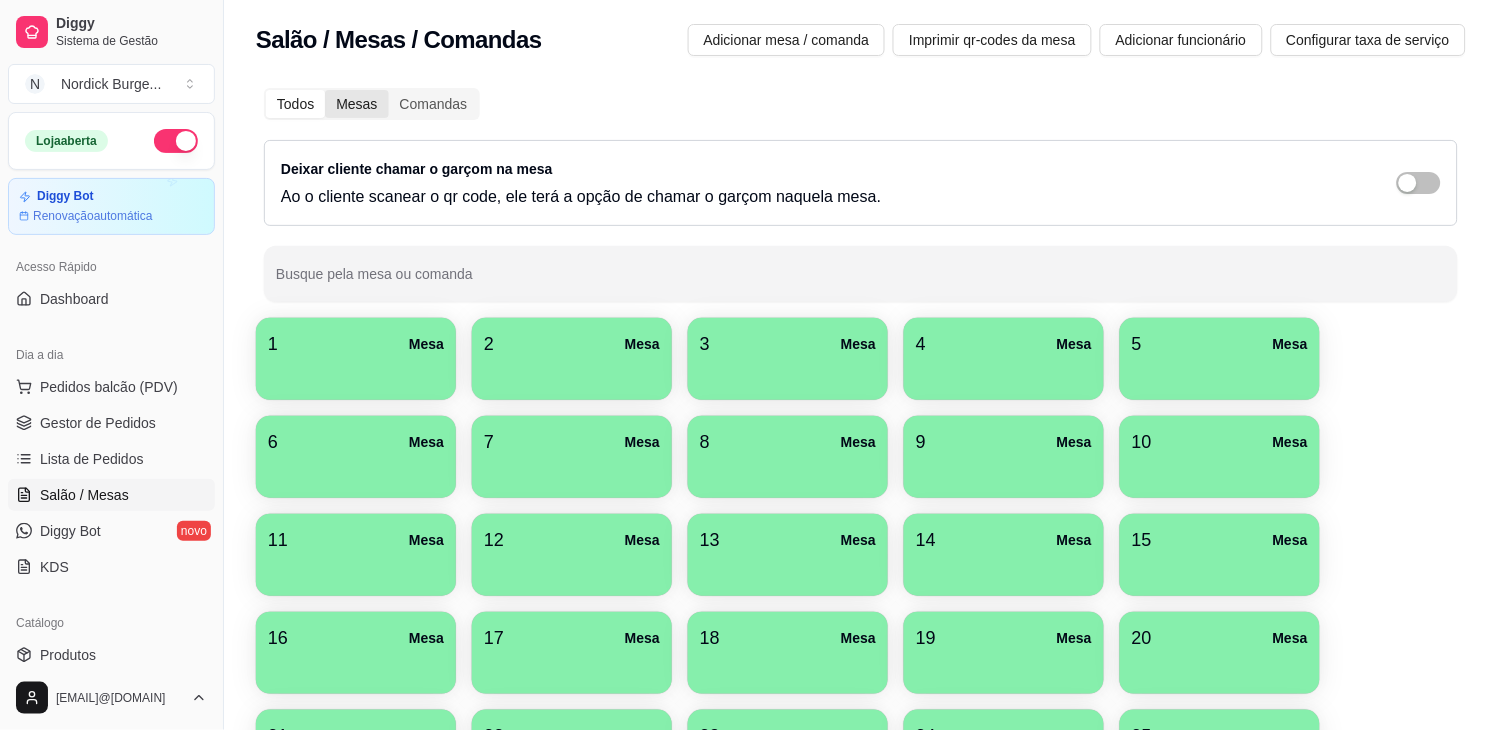 click on "Mesas" at bounding box center (356, 104) 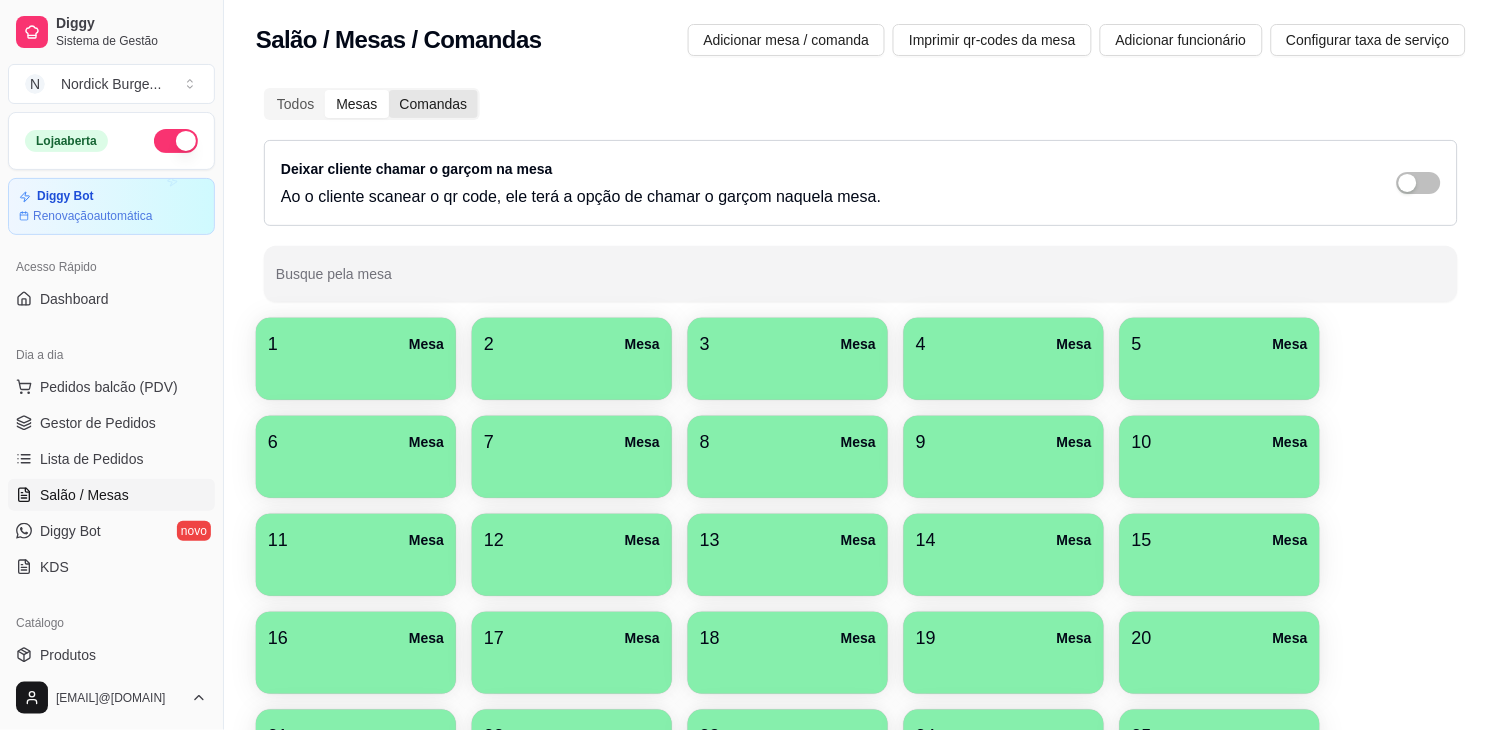click on "Comandas" at bounding box center [434, 104] 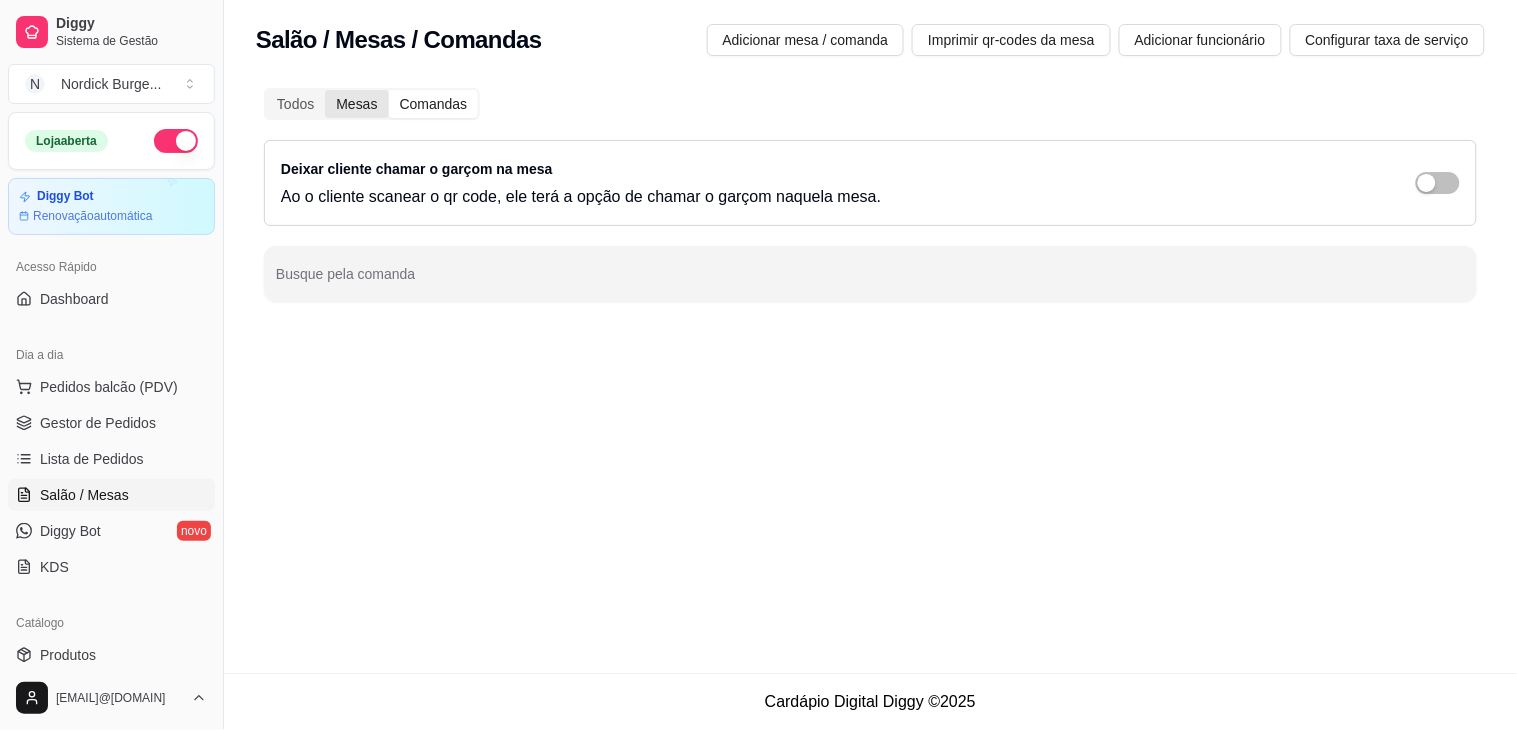 click on "Mesas" at bounding box center (356, 104) 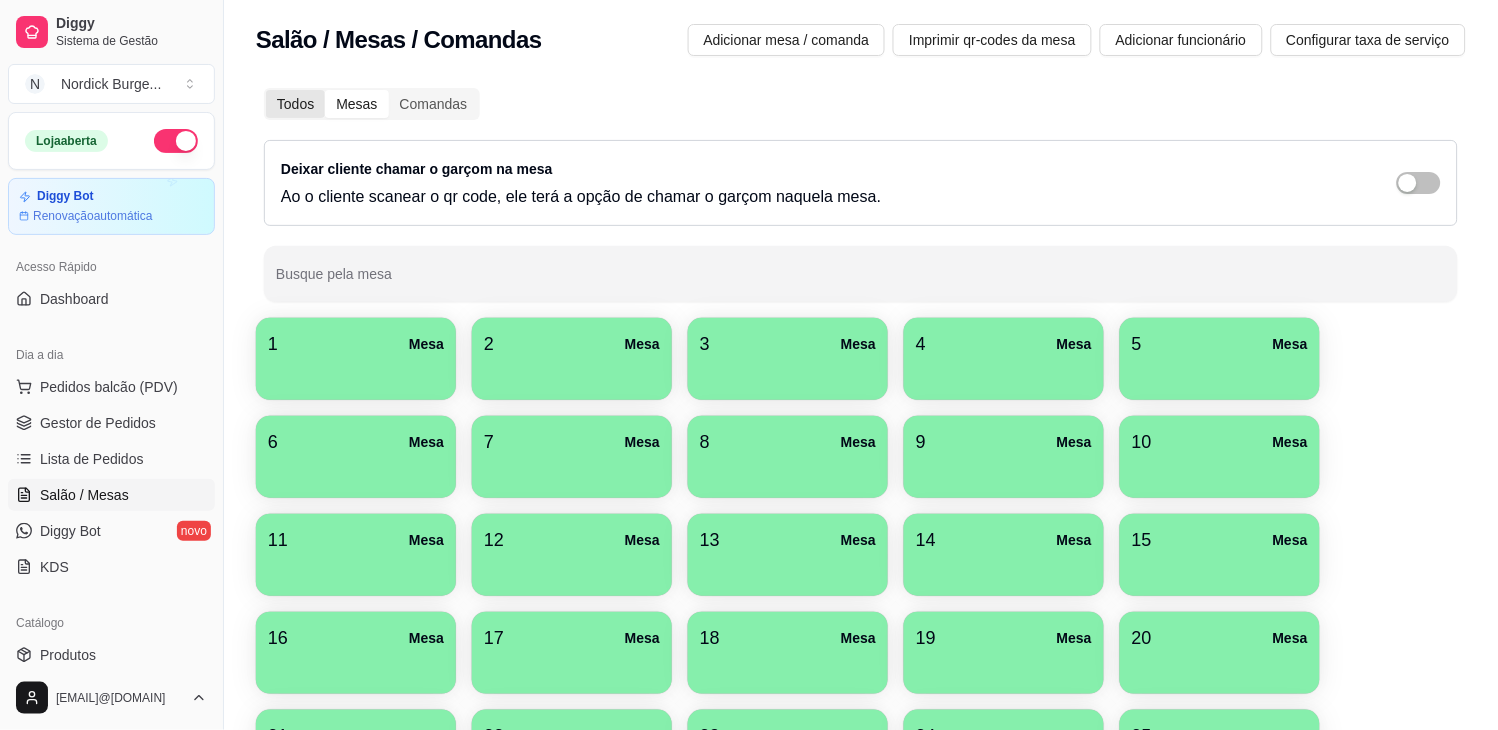 click on "Todos" at bounding box center (295, 104) 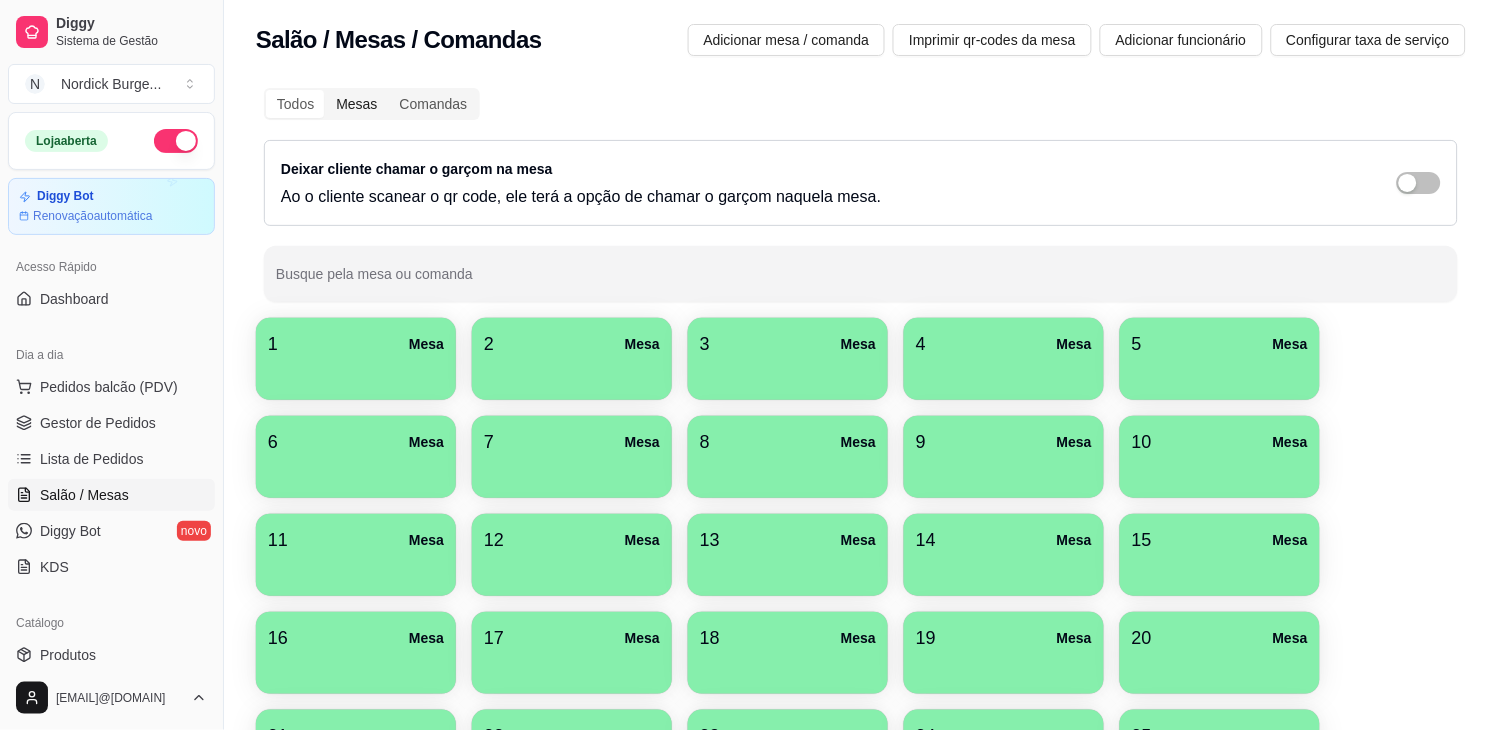 click on "Mesas" at bounding box center (356, 104) 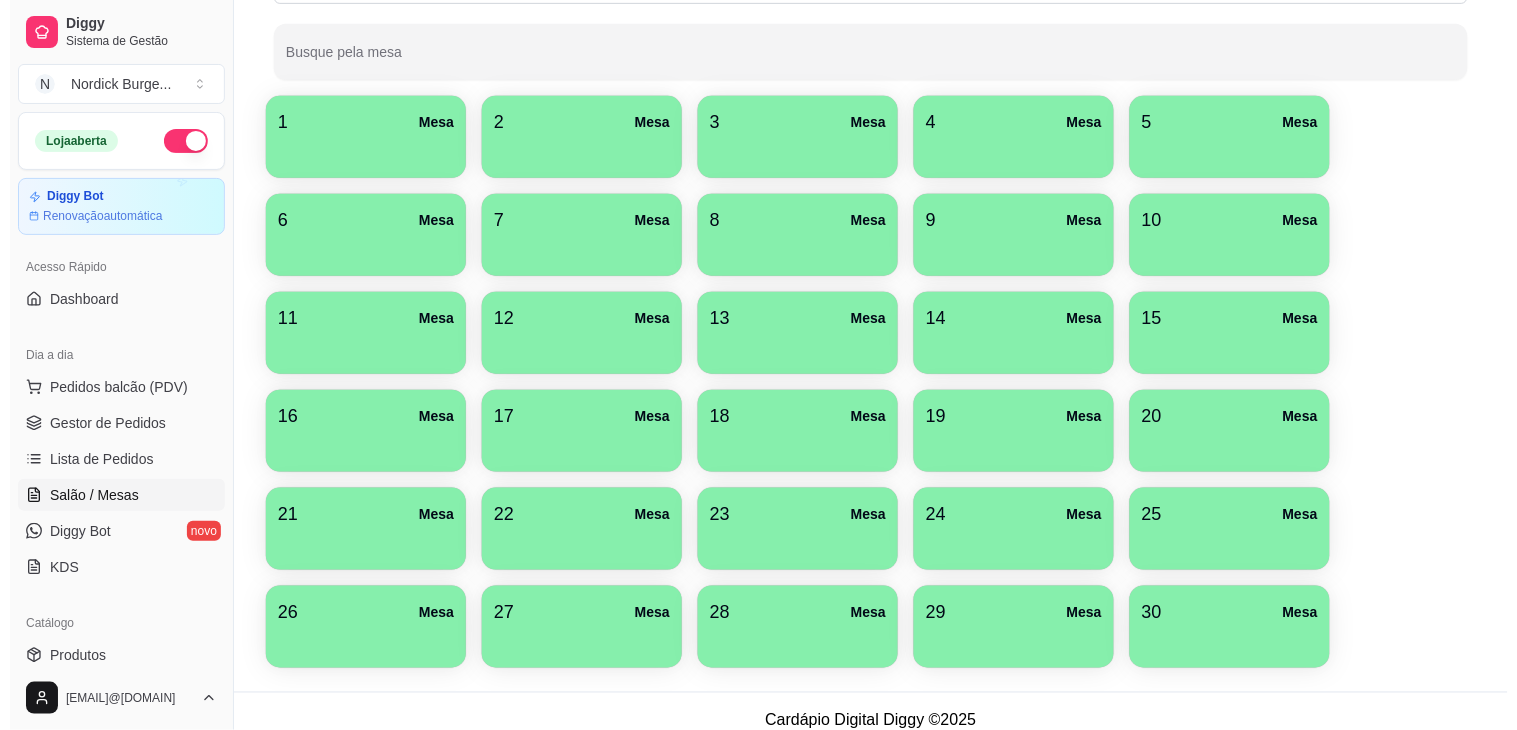 scroll, scrollTop: 241, scrollLeft: 0, axis: vertical 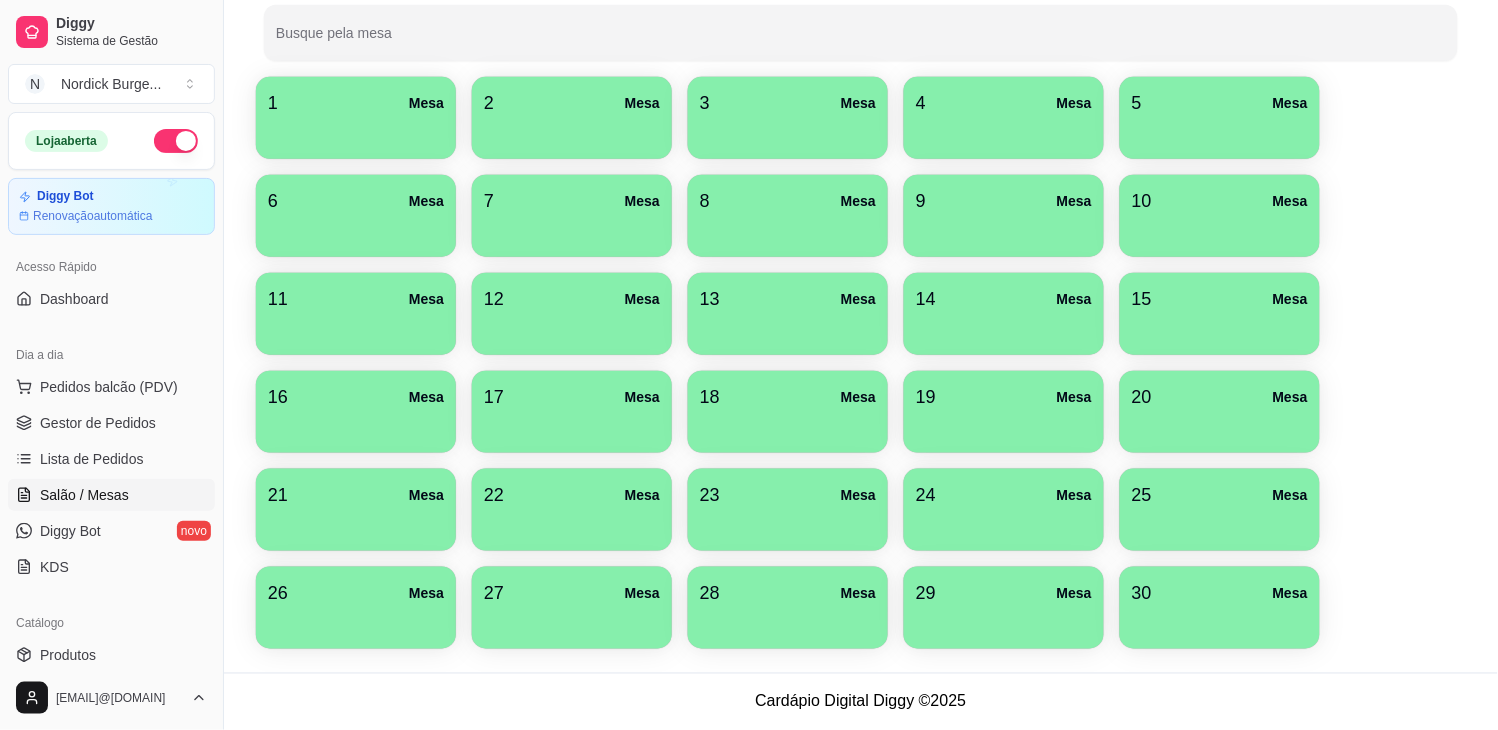 click on "29 Mesa" at bounding box center (1004, 593) 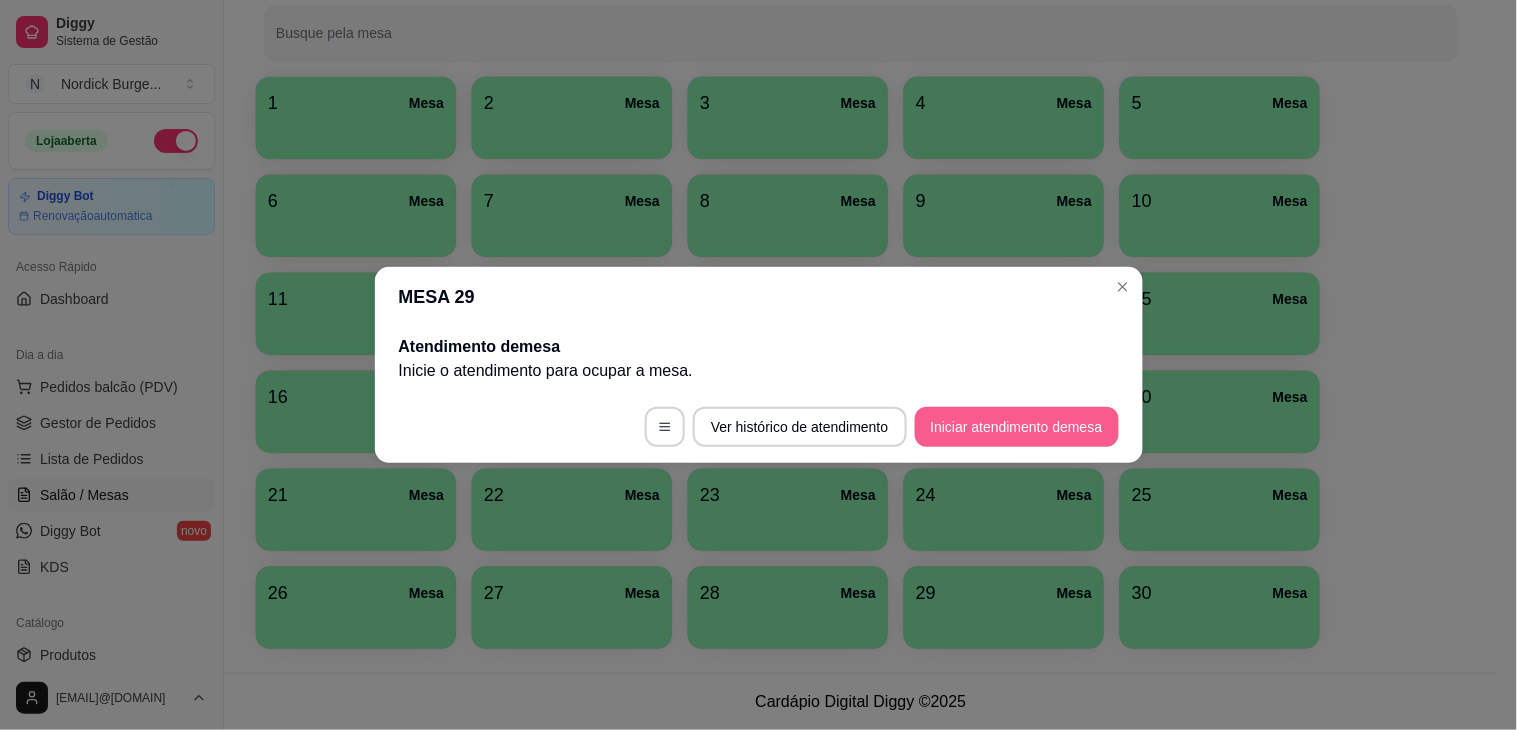 click on "Iniciar atendimento de  mesa" at bounding box center [1017, 427] 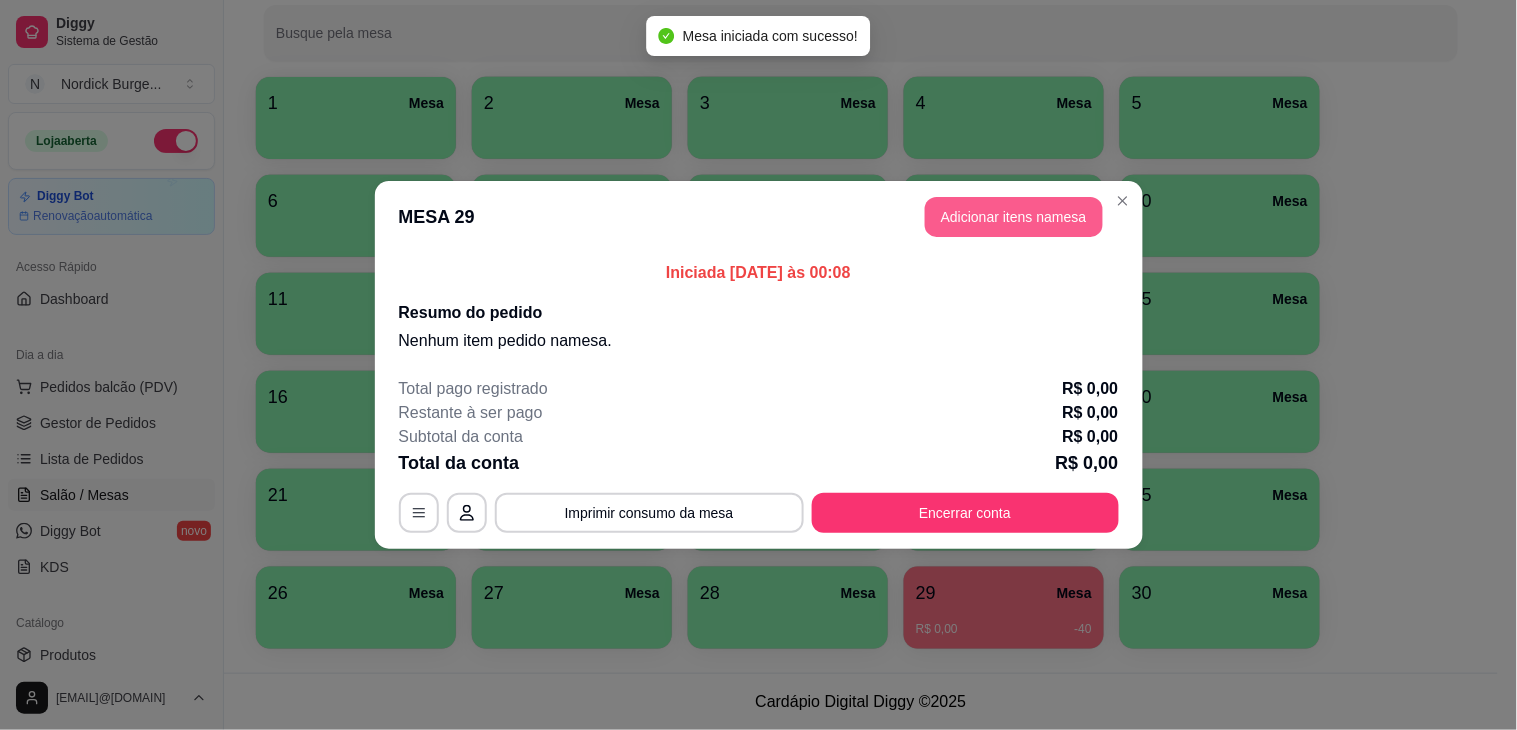 click on "Adicionar itens na  mesa" at bounding box center (1014, 217) 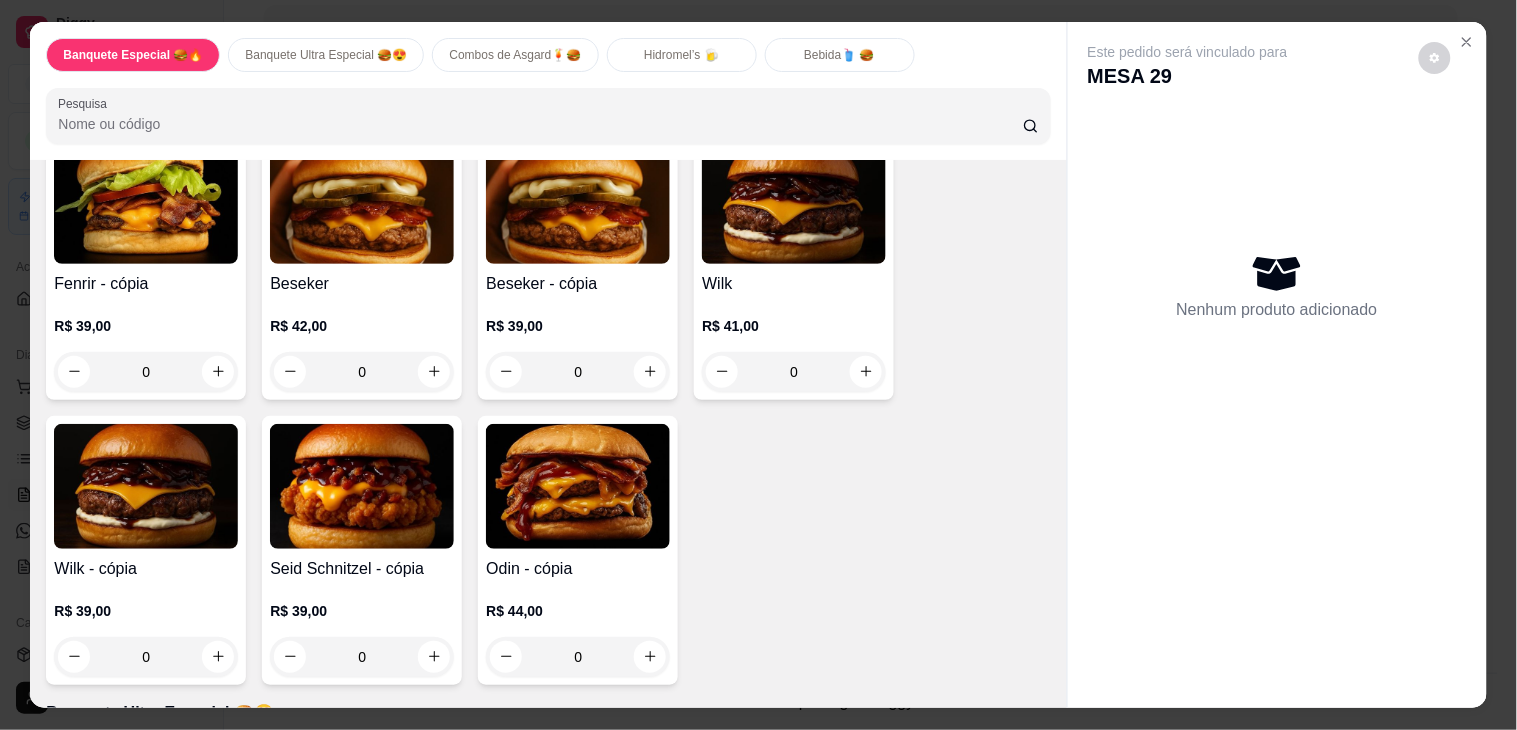 scroll, scrollTop: 0, scrollLeft: 0, axis: both 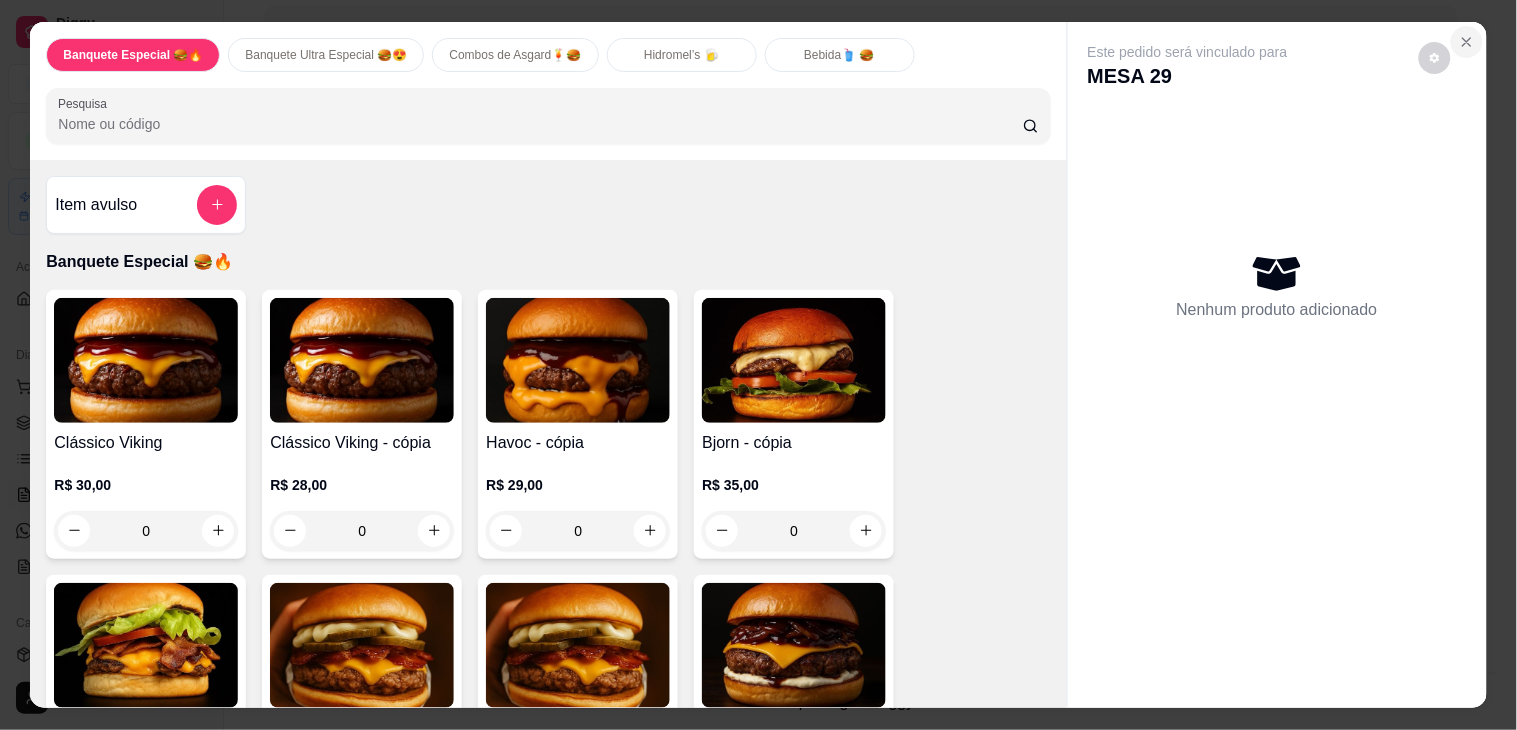 click at bounding box center (1467, 42) 